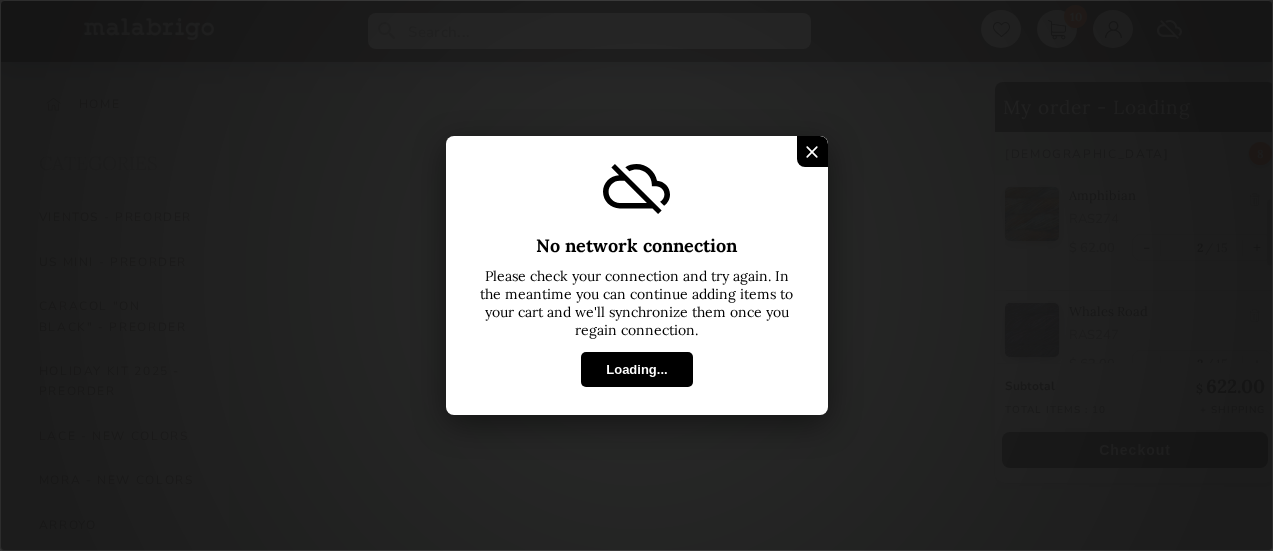 scroll, scrollTop: 1303, scrollLeft: 0, axis: vertical 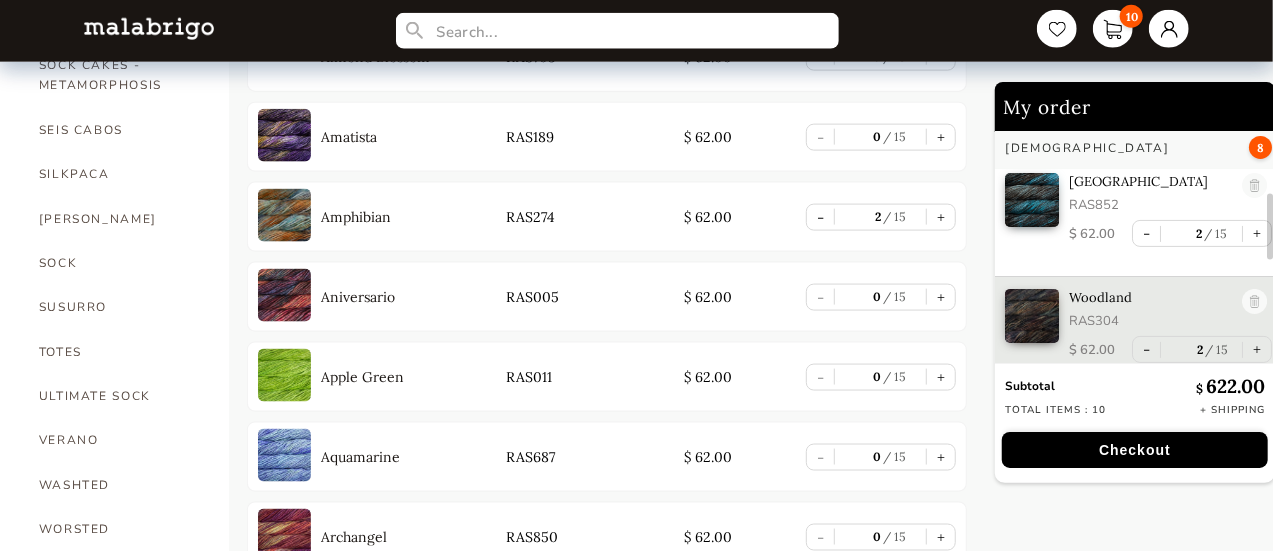 type 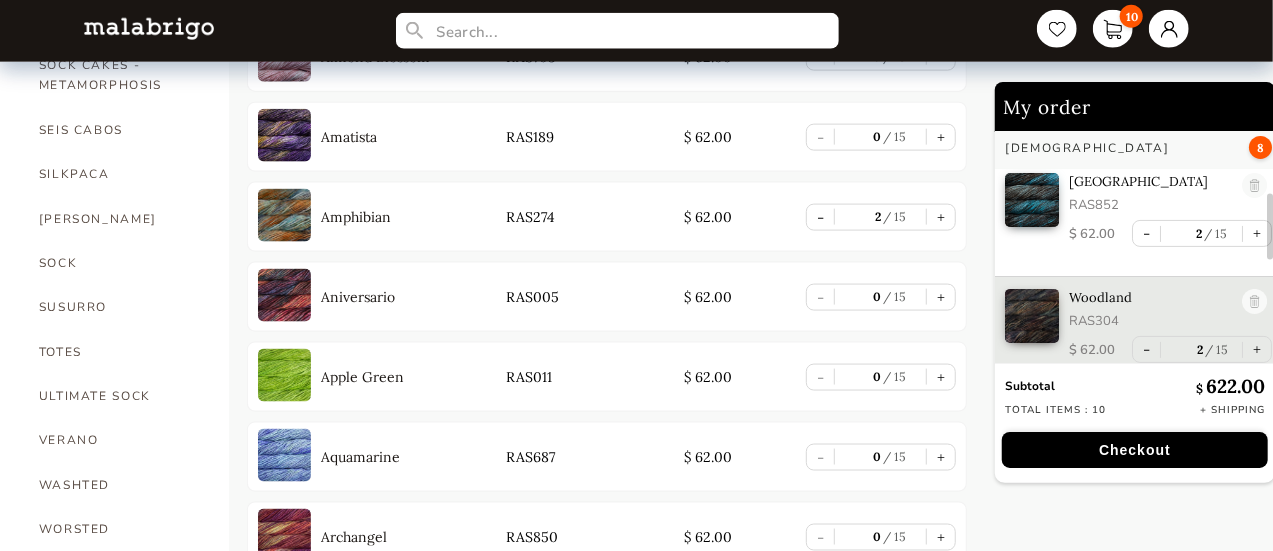 click on "+" at bounding box center (1257, 349) 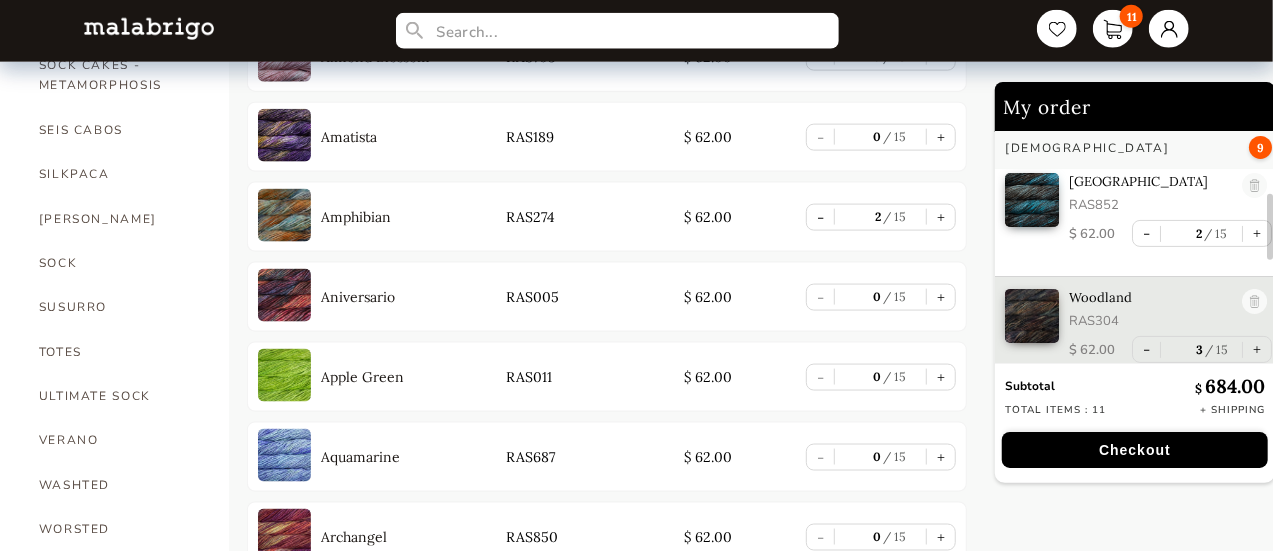 scroll, scrollTop: 268, scrollLeft: 0, axis: vertical 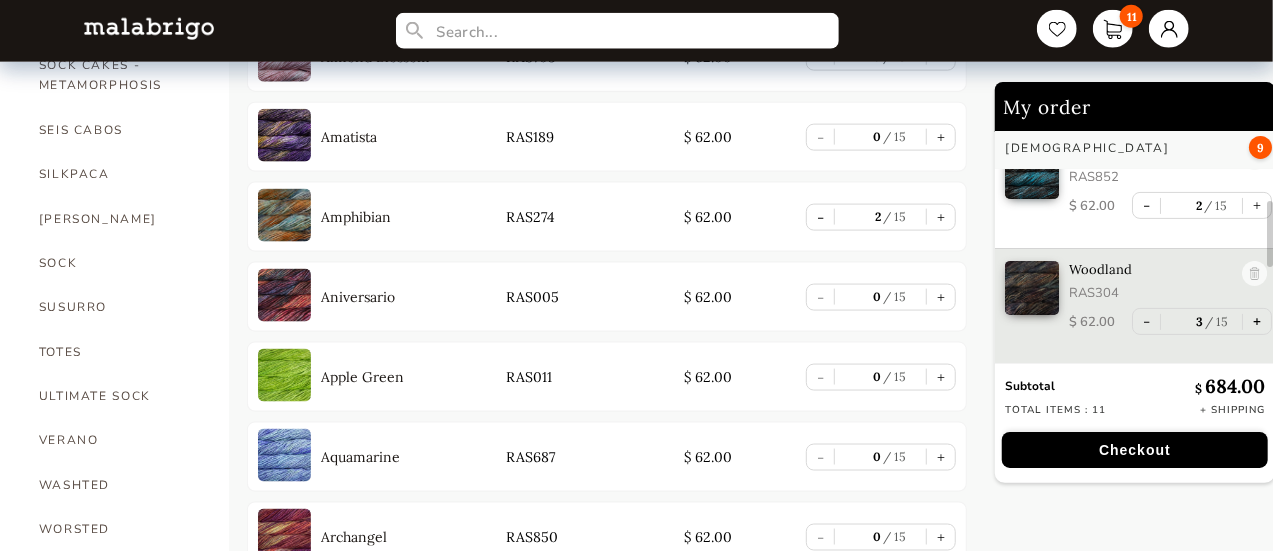 click on "+" at bounding box center (1257, 321) 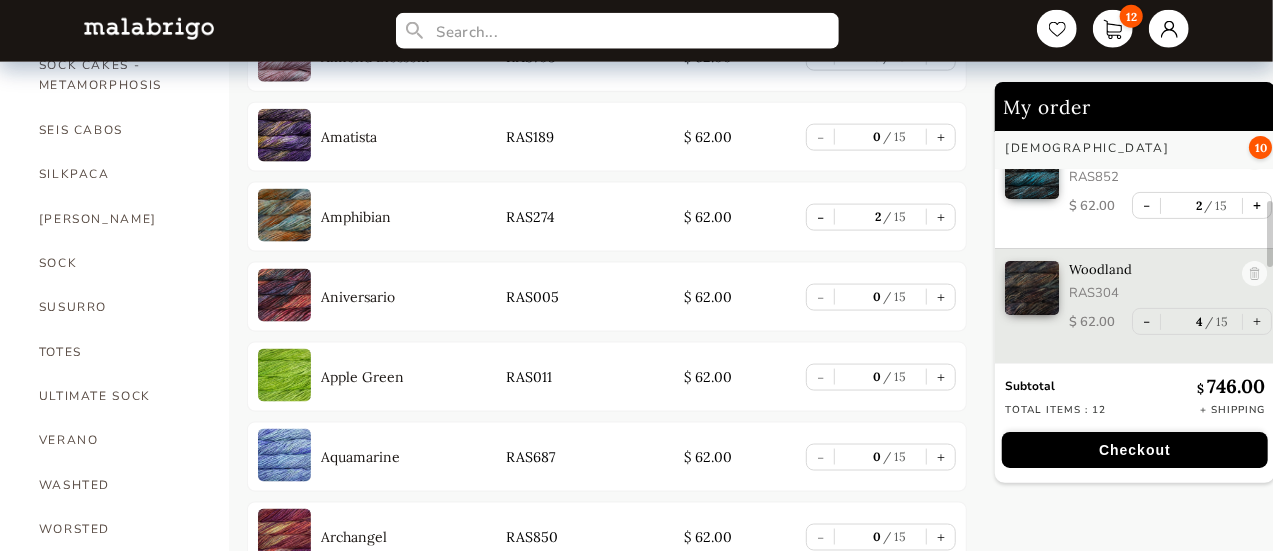 click on "+" at bounding box center (1257, 205) 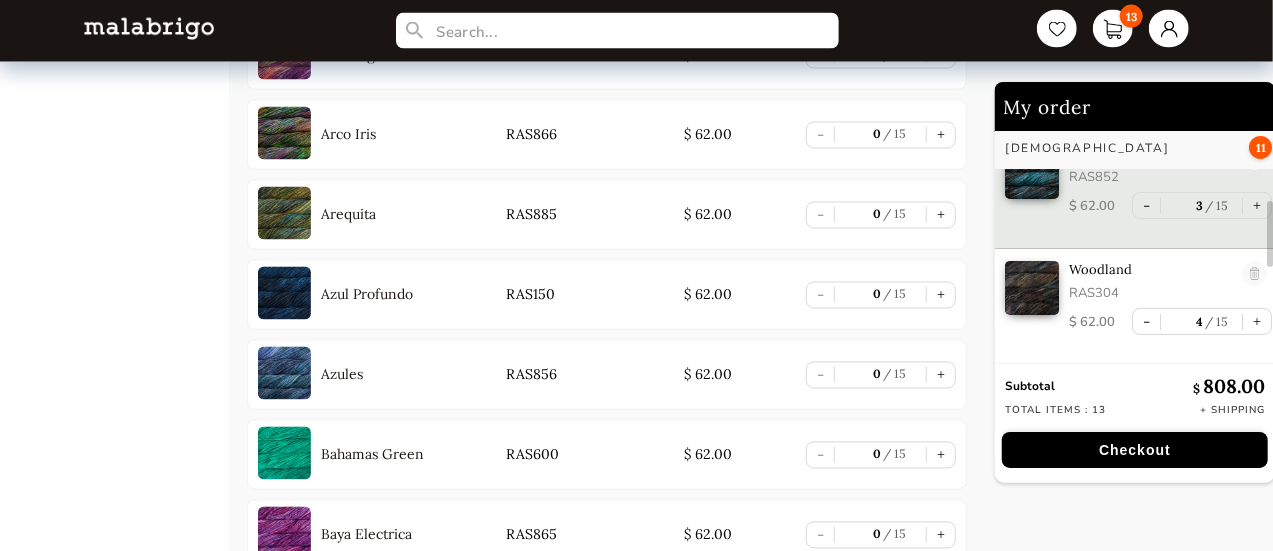 scroll, scrollTop: 1303, scrollLeft: 0, axis: vertical 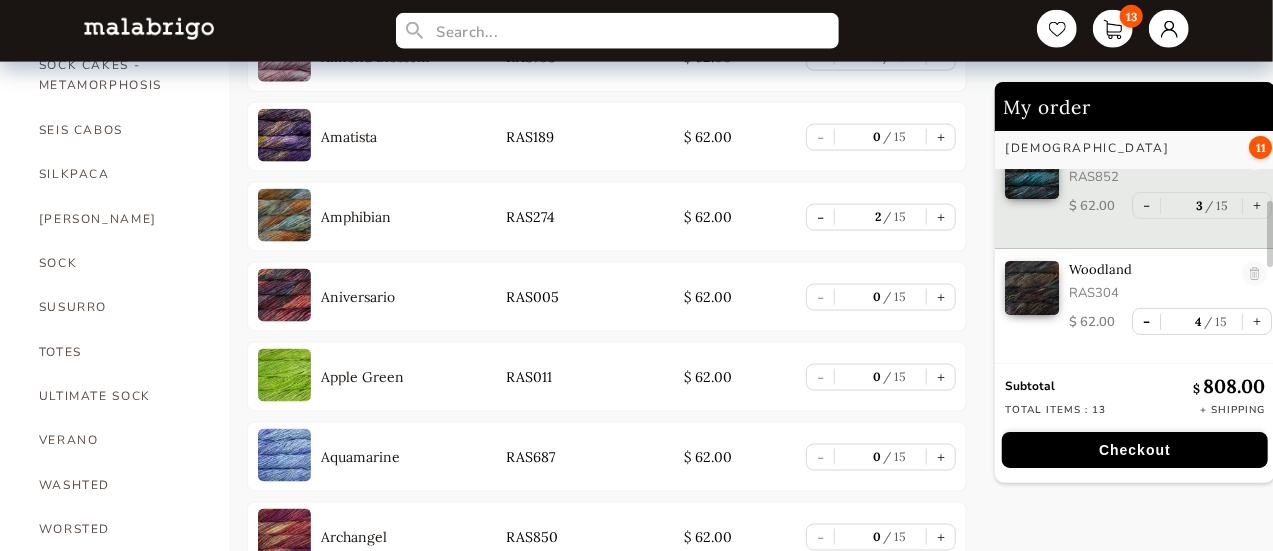click on "-" at bounding box center (1146, 321) 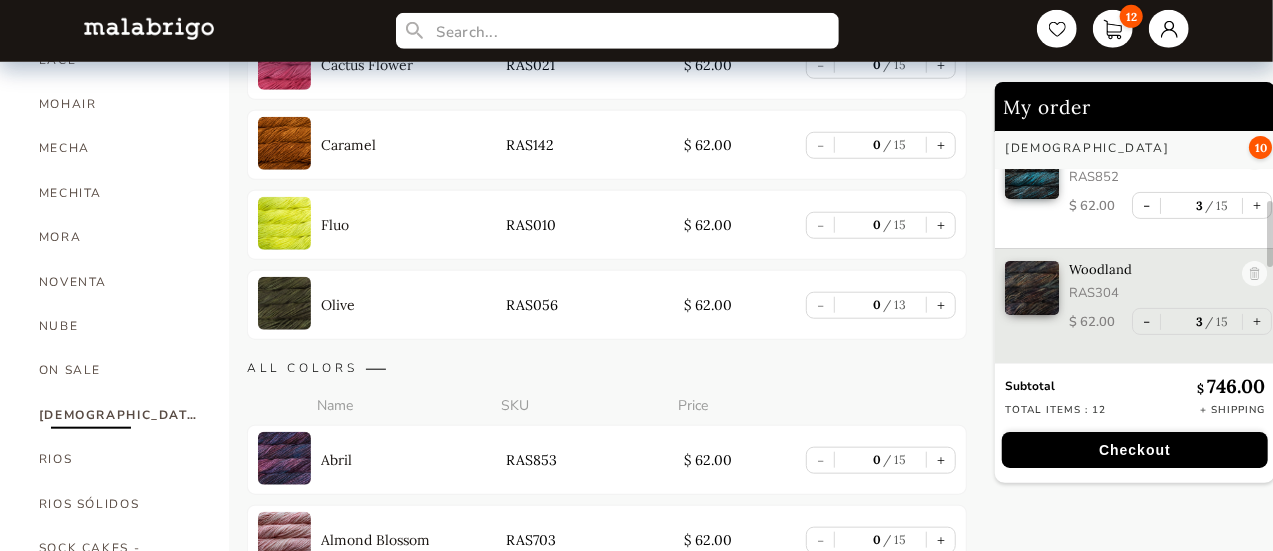 scroll, scrollTop: 338, scrollLeft: 0, axis: vertical 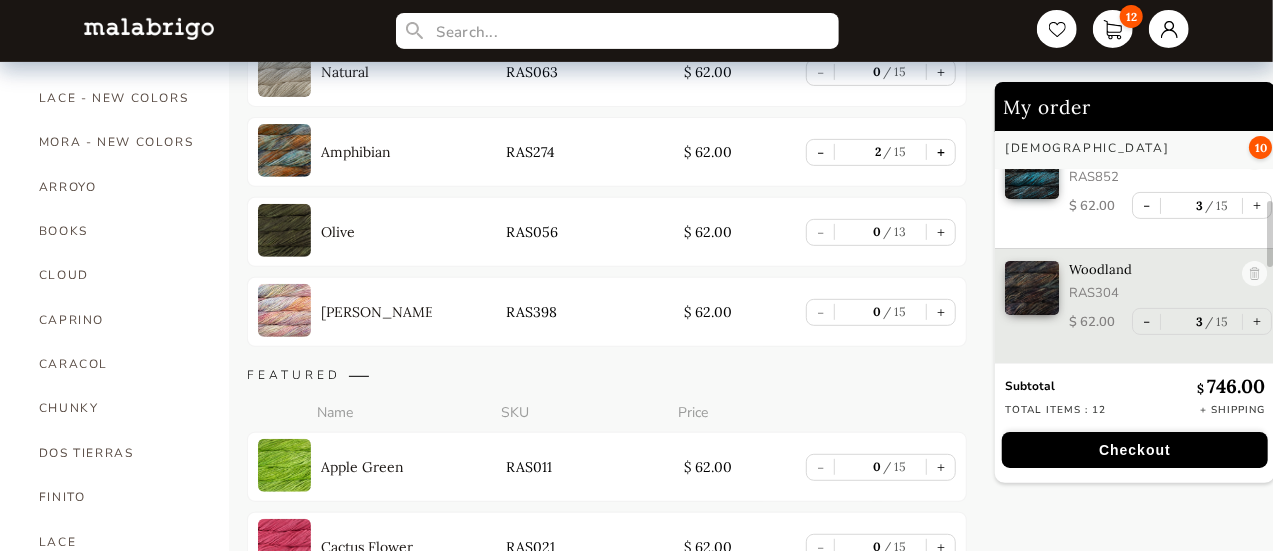 click on "+" at bounding box center (941, 152) 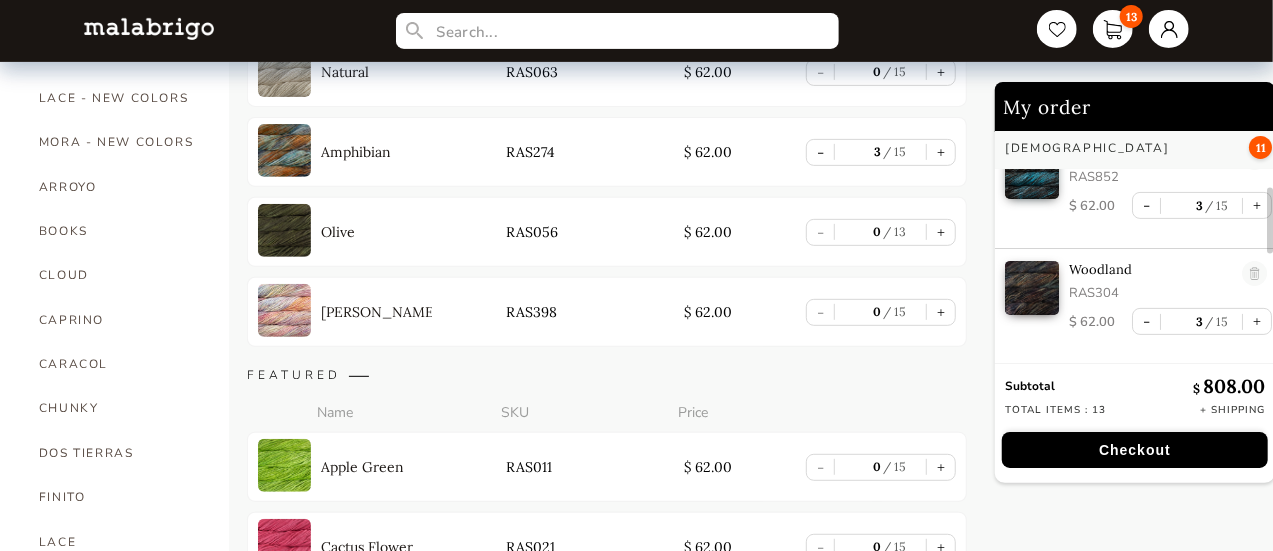 scroll, scrollTop: 12, scrollLeft: 0, axis: vertical 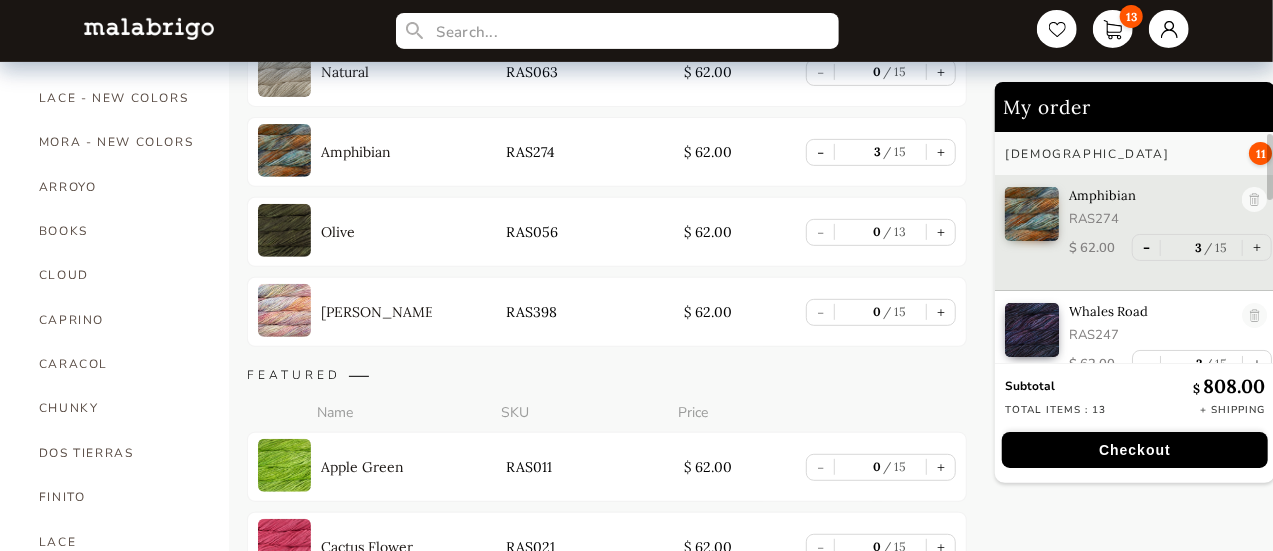 click on "-" at bounding box center [1146, 247] 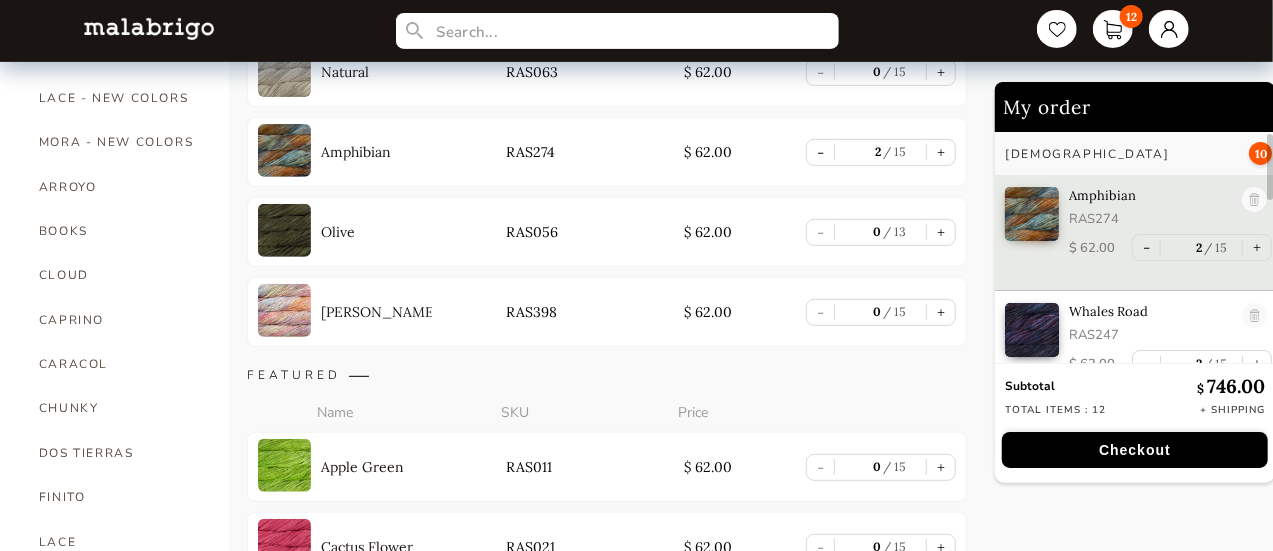 click on "-" at bounding box center [1146, 363] 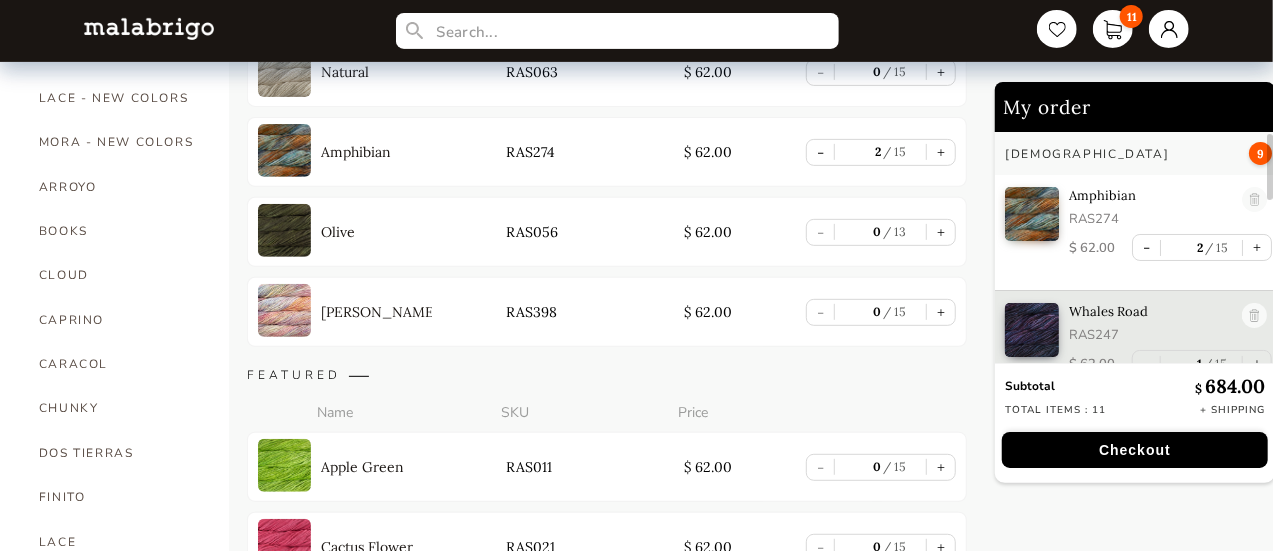 click at bounding box center [1135, 358] 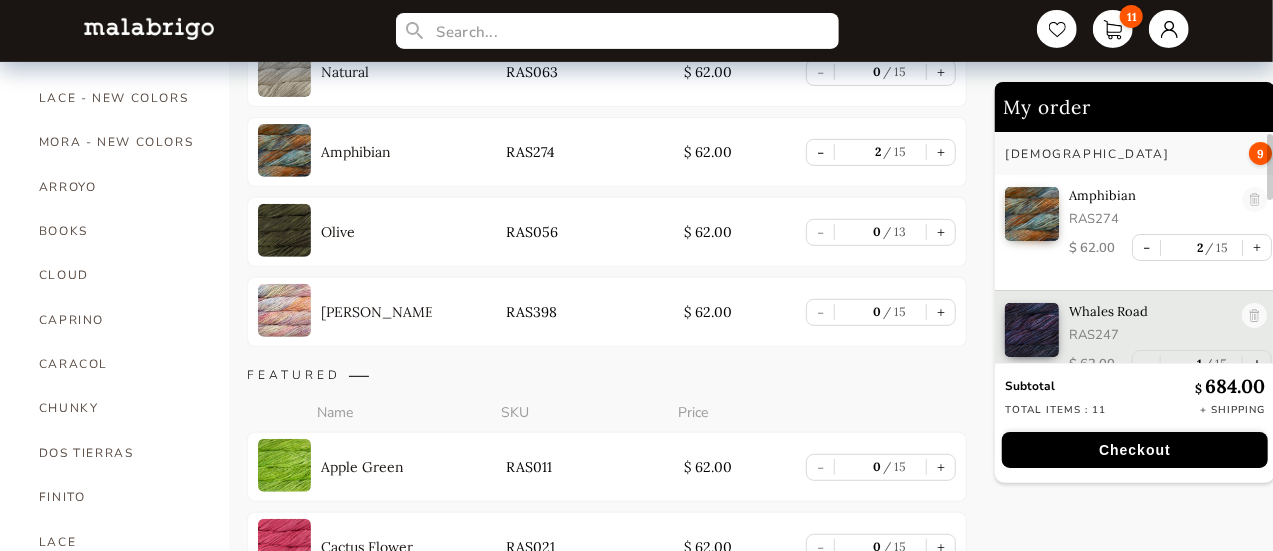 click on "+" at bounding box center (1257, 363) 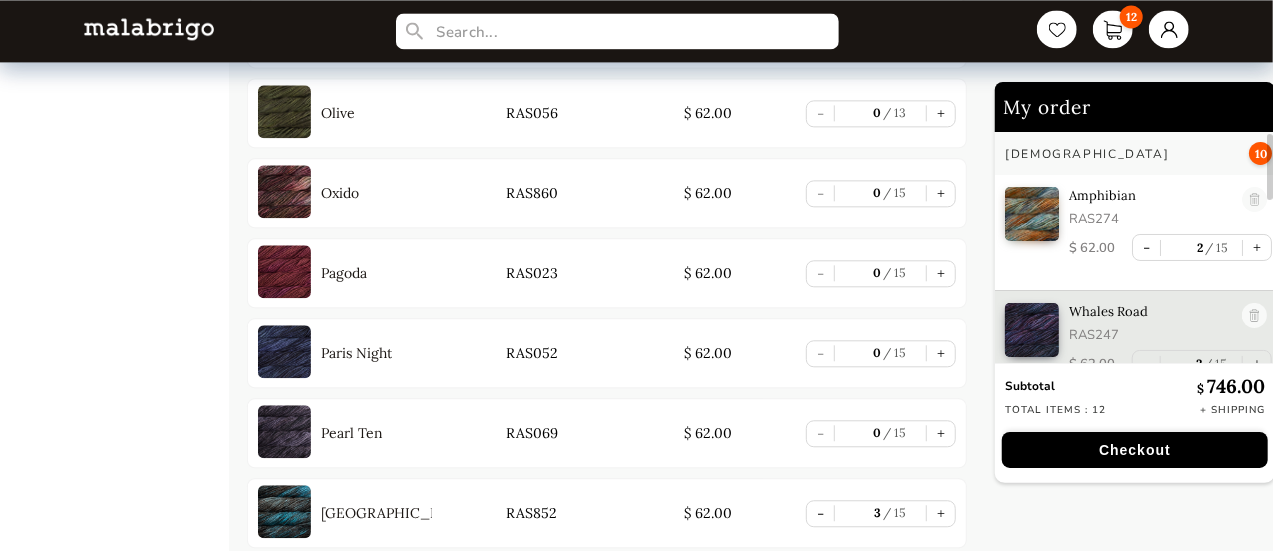scroll, scrollTop: 5644, scrollLeft: 0, axis: vertical 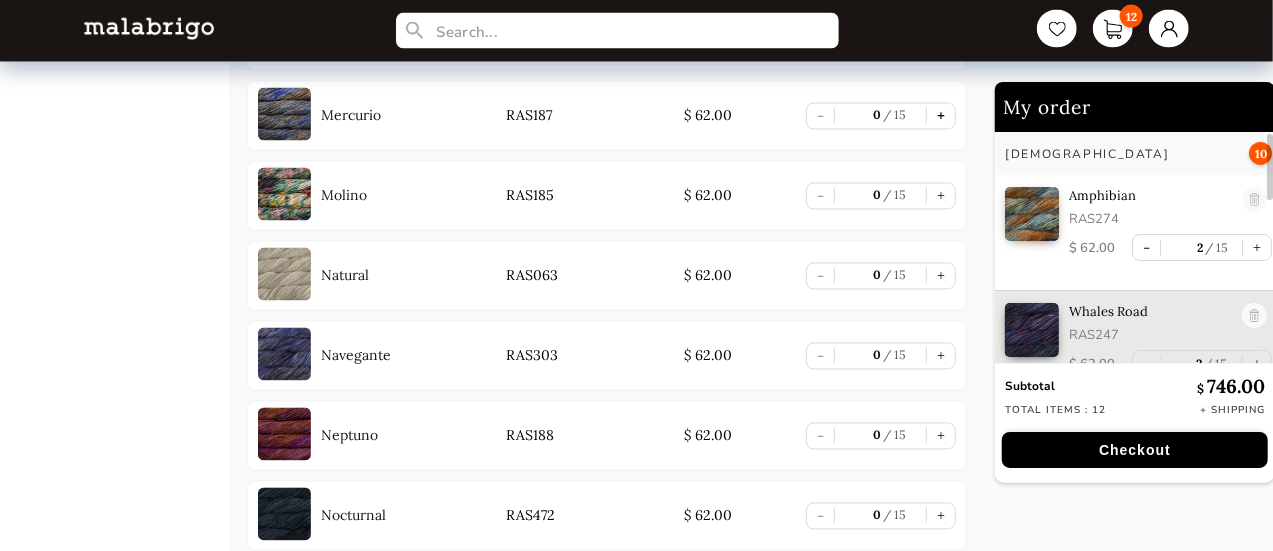 click on "+" at bounding box center (941, 116) 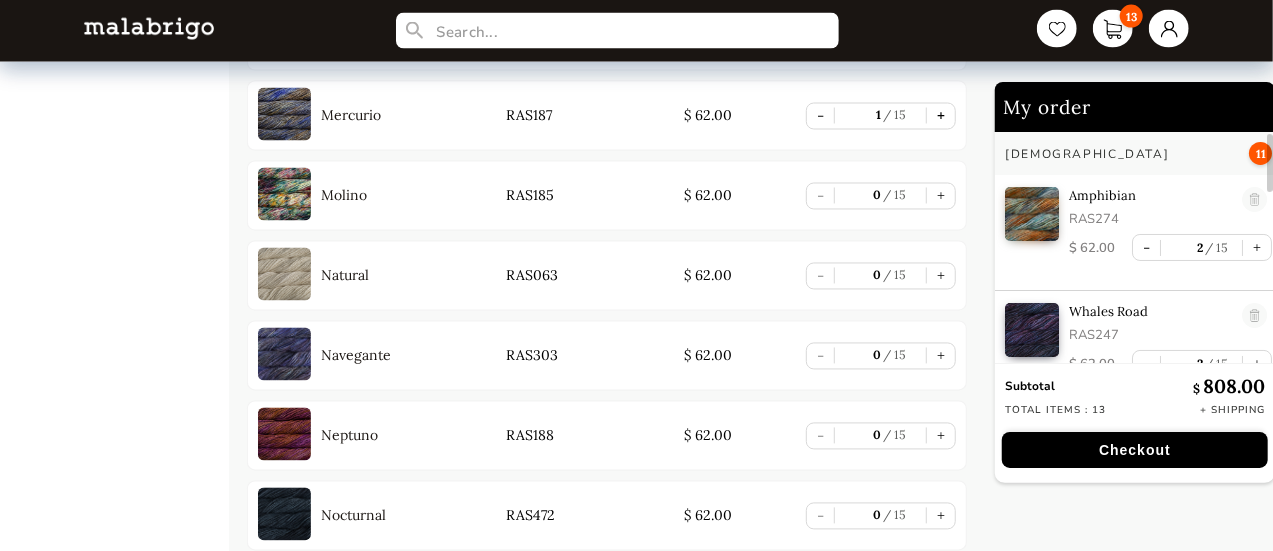 scroll, scrollTop: 112, scrollLeft: 0, axis: vertical 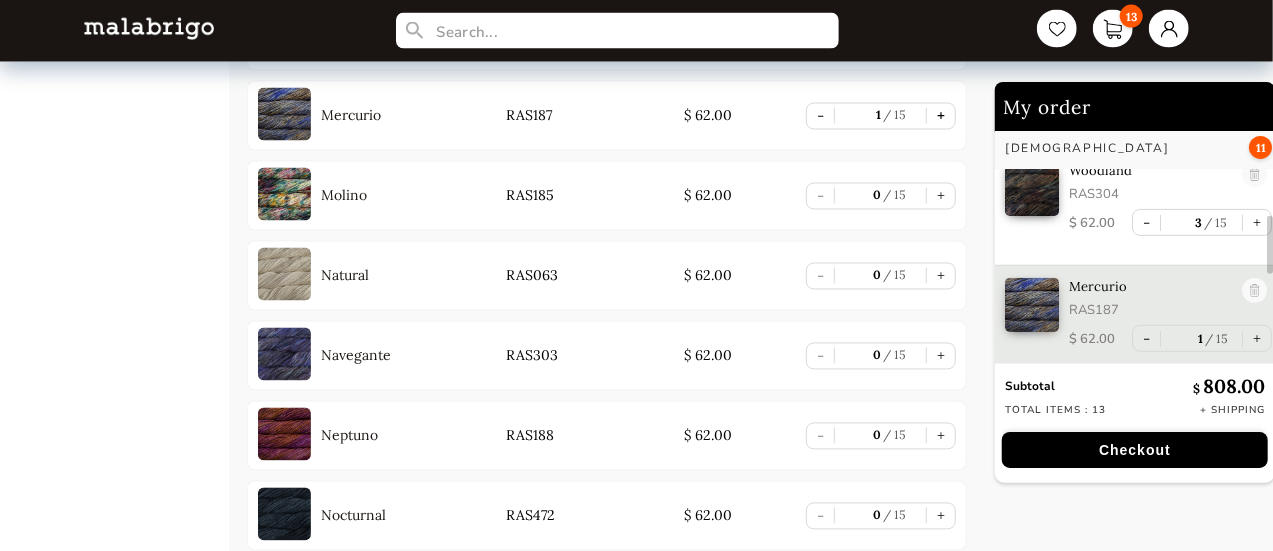 click on "+" at bounding box center [941, 116] 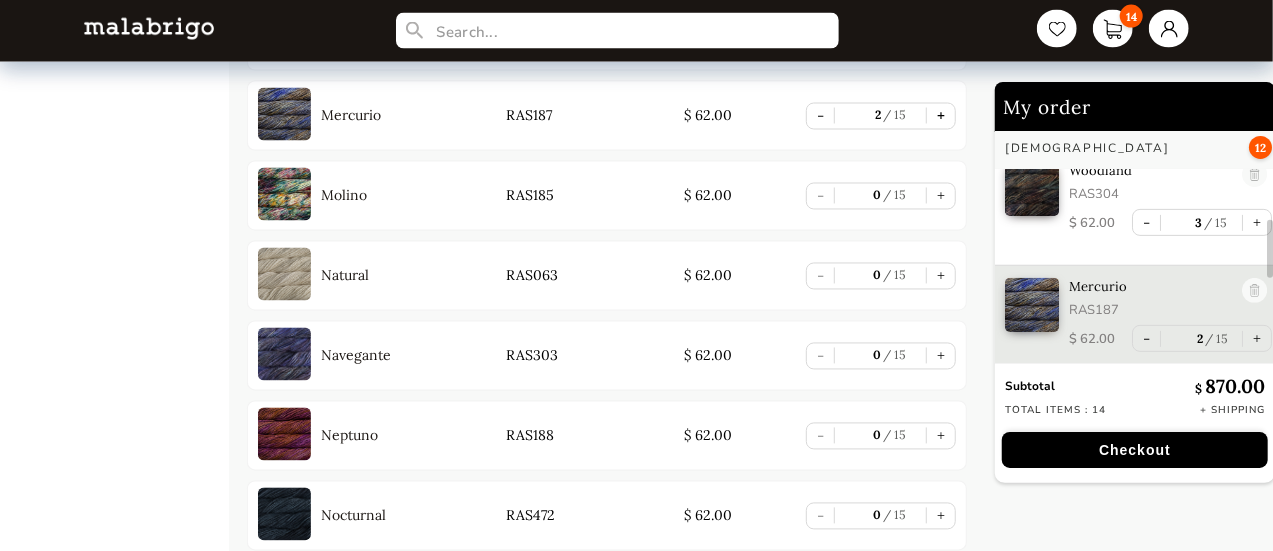 scroll, scrollTop: 384, scrollLeft: 0, axis: vertical 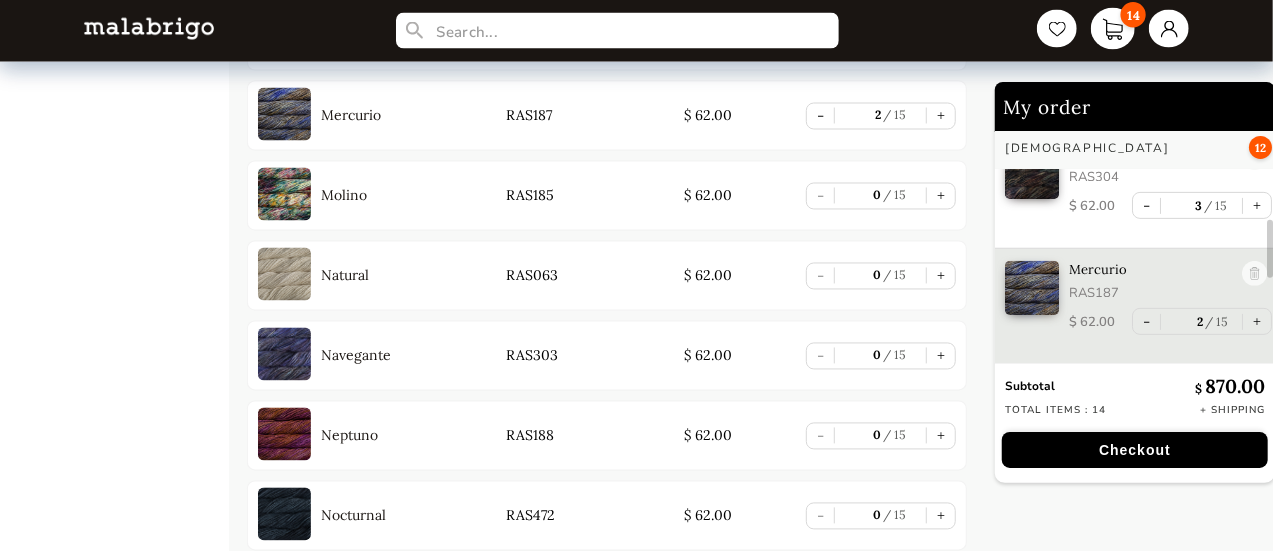 click on "14" at bounding box center (1113, 29) 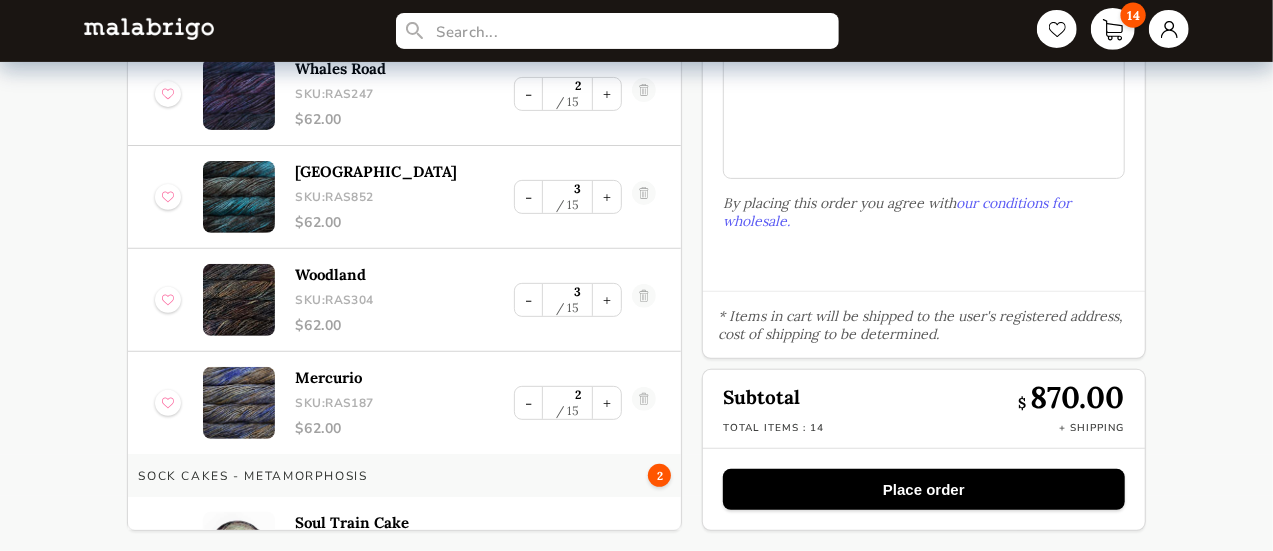 scroll, scrollTop: 268, scrollLeft: 0, axis: vertical 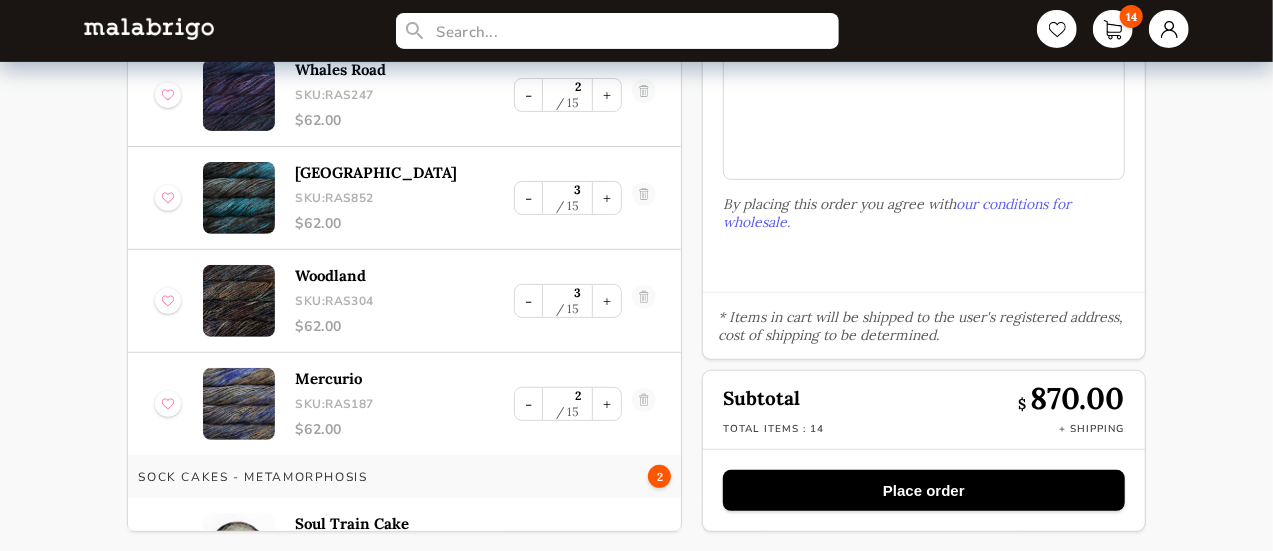 click on "My order Rasta 12 Amphibian SKU:  RAS274 $ 62.00 - 2 15 + Whales Road SKU:  RAS247 $ 62.00 - 2 15 + [GEOGRAPHIC_DATA] SKU:  RAS852 $ 62.00 - 3 15 + Woodland SKU:  RAS304 $ 62.00 - 3 15 + [PERSON_NAME] SKU:  RAS187 $ 62.00 - 2 15 + SOCK CAKES - Metamorphosis 2 Soul Train Cake SKU:  SW327 $ 63.00 - 1 15 + [GEOGRAPHIC_DATA] Cake SKU:  SW324 $ 63.00 - 1 10 +" at bounding box center [404, 187] 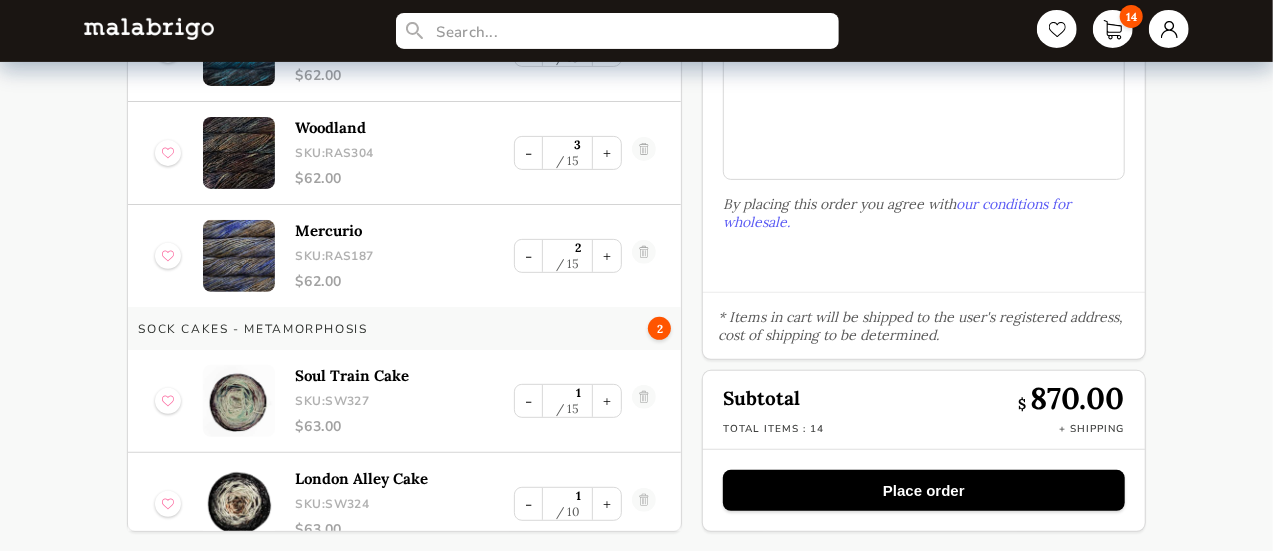 scroll, scrollTop: 169, scrollLeft: 0, axis: vertical 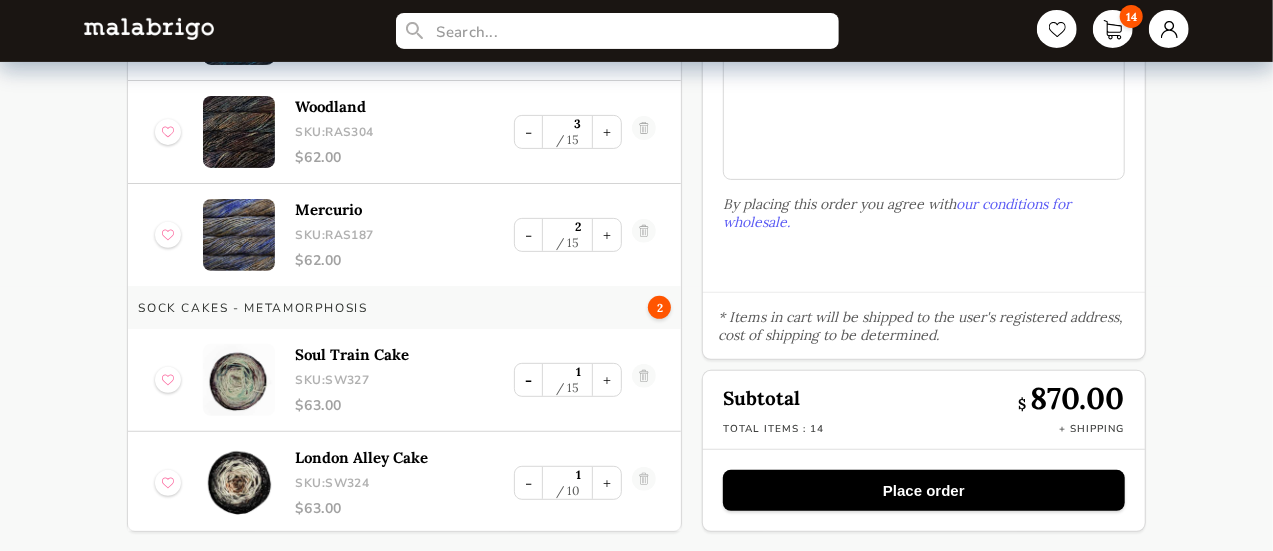 click on "-" at bounding box center (528, 380) 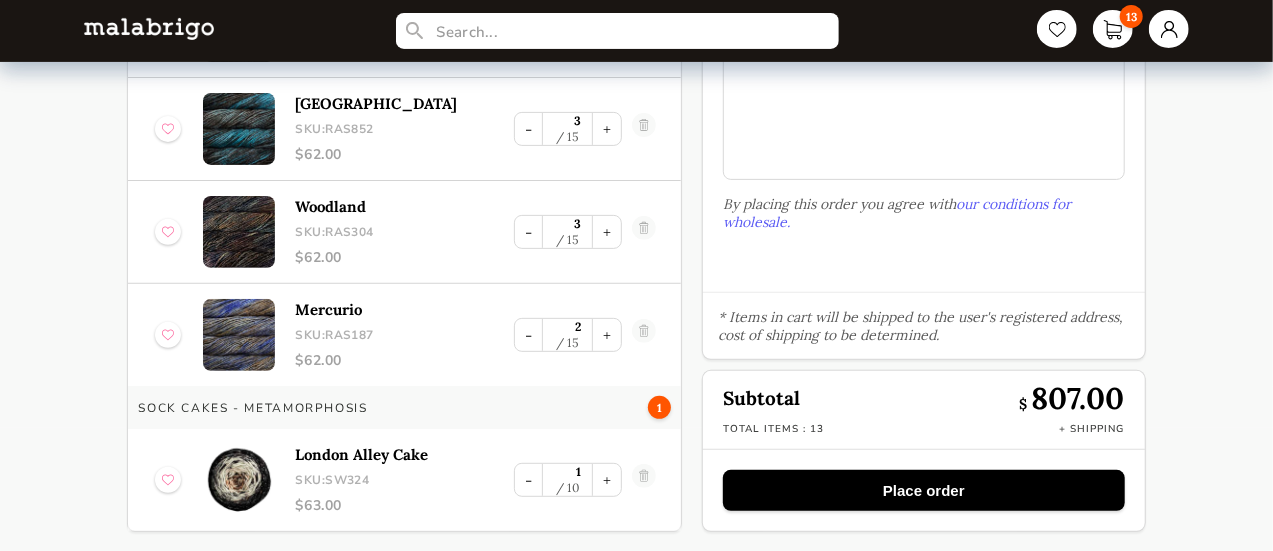 scroll, scrollTop: 66, scrollLeft: 0, axis: vertical 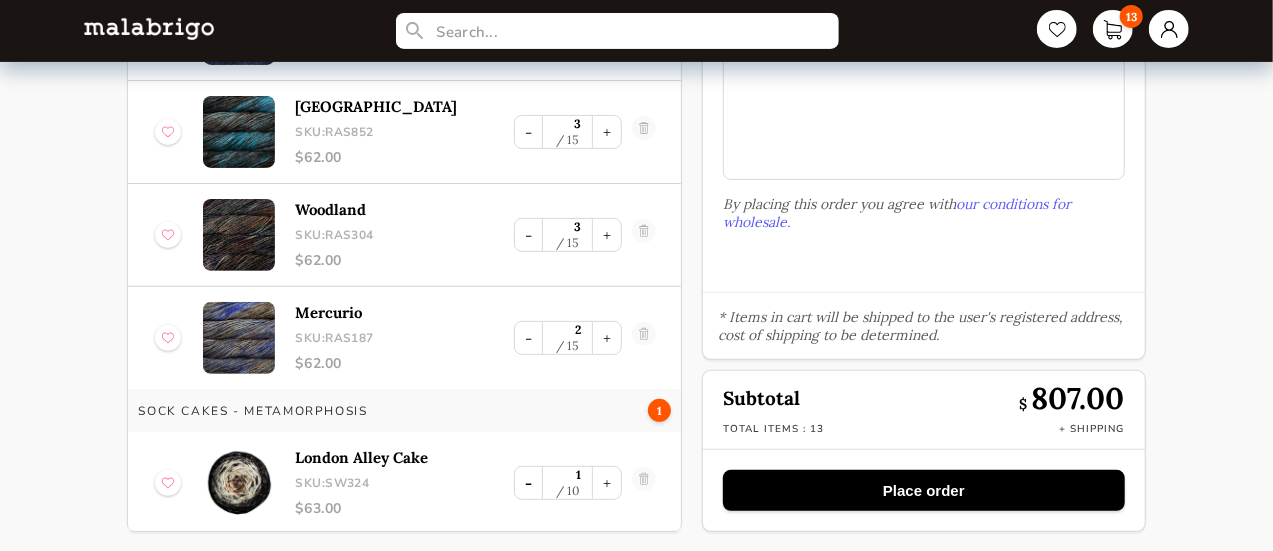 click on "-" at bounding box center (528, 483) 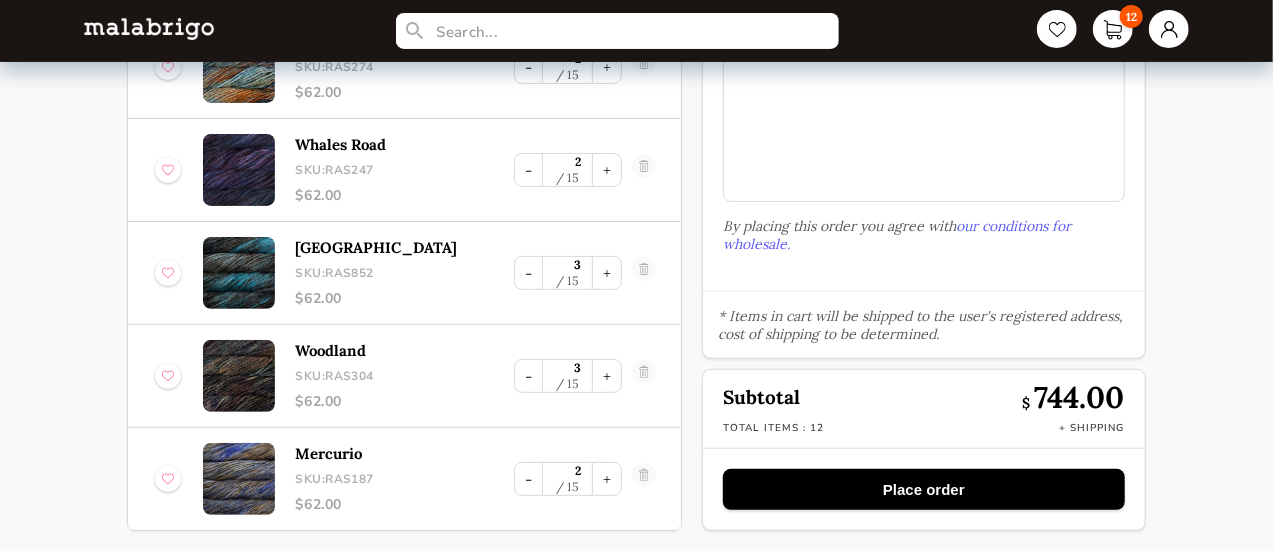 scroll, scrollTop: 0, scrollLeft: 0, axis: both 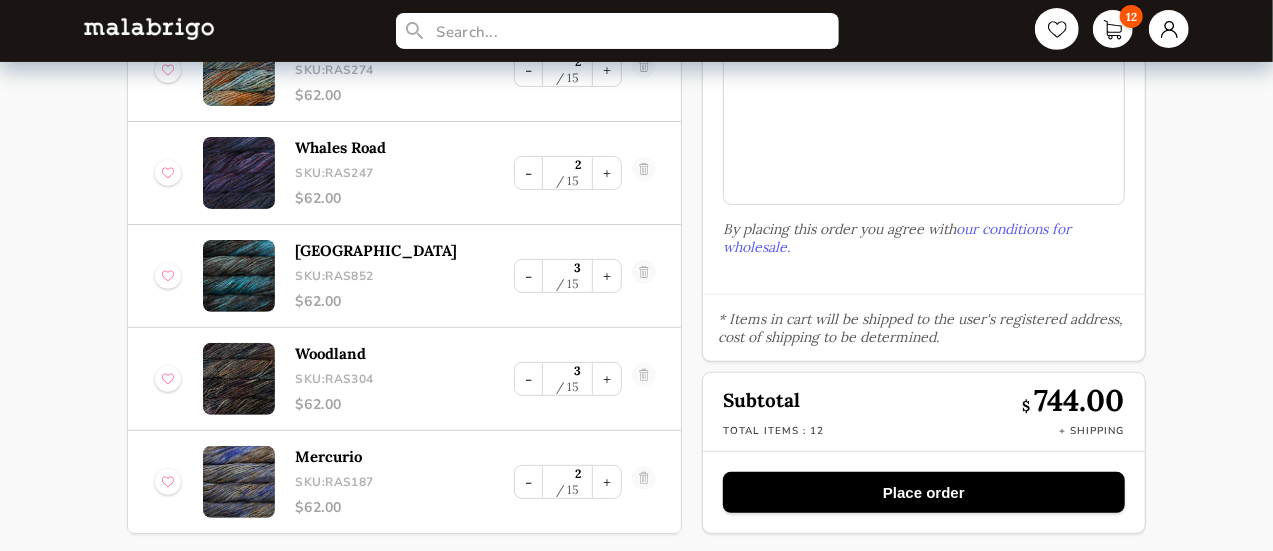 click at bounding box center [1057, 29] 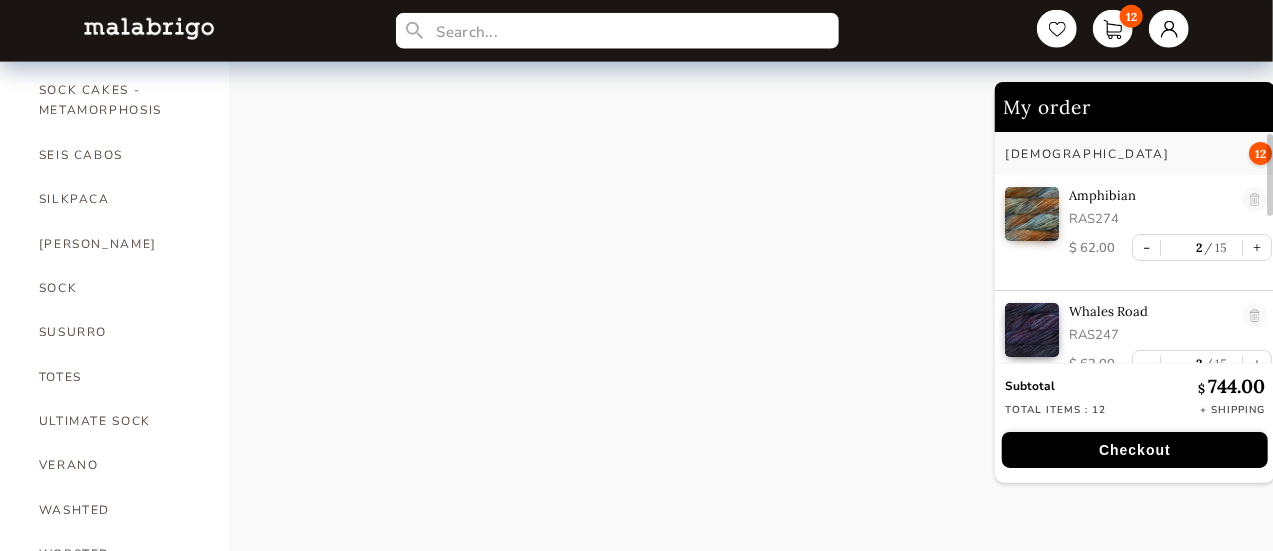 scroll, scrollTop: 1303, scrollLeft: 0, axis: vertical 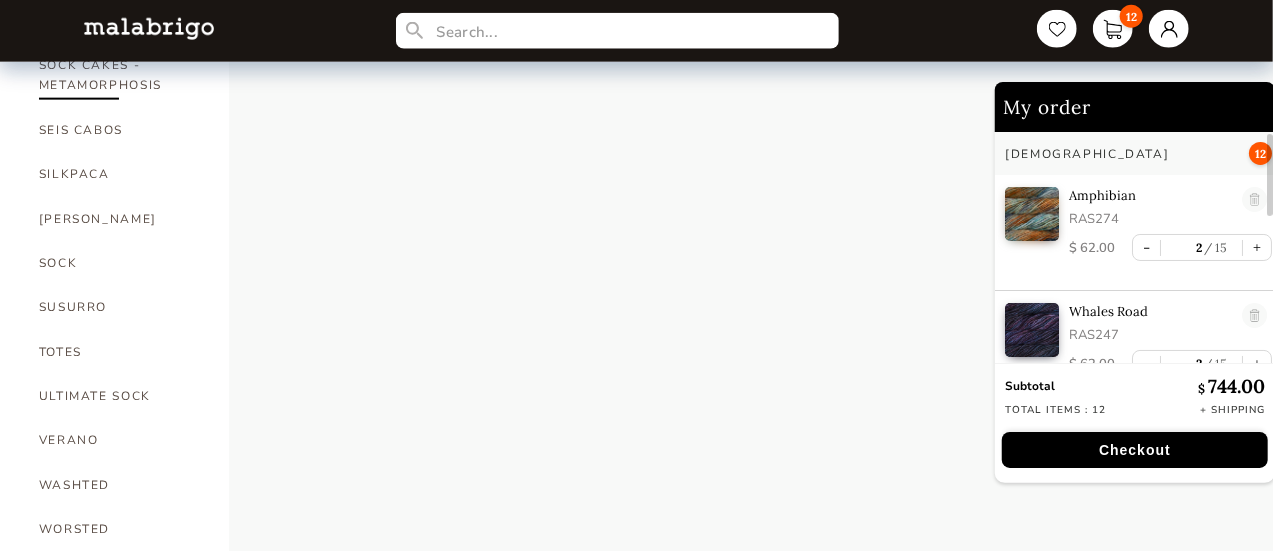 click on "SOCK CAKES - METAMORPHOSIS" at bounding box center [119, 75] 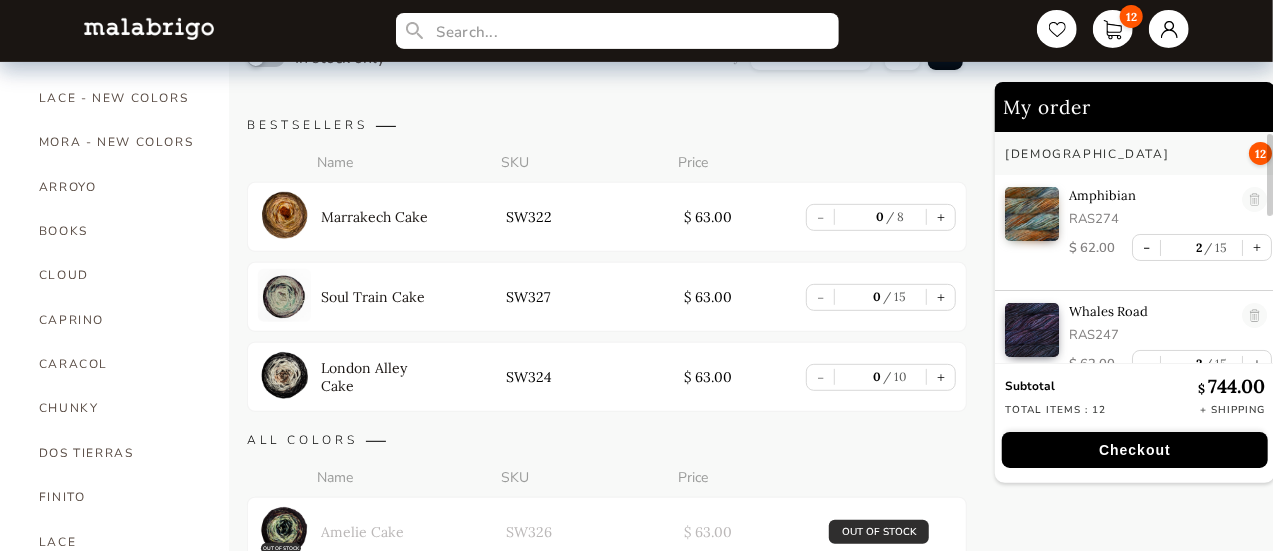 scroll, scrollTop: 820, scrollLeft: 0, axis: vertical 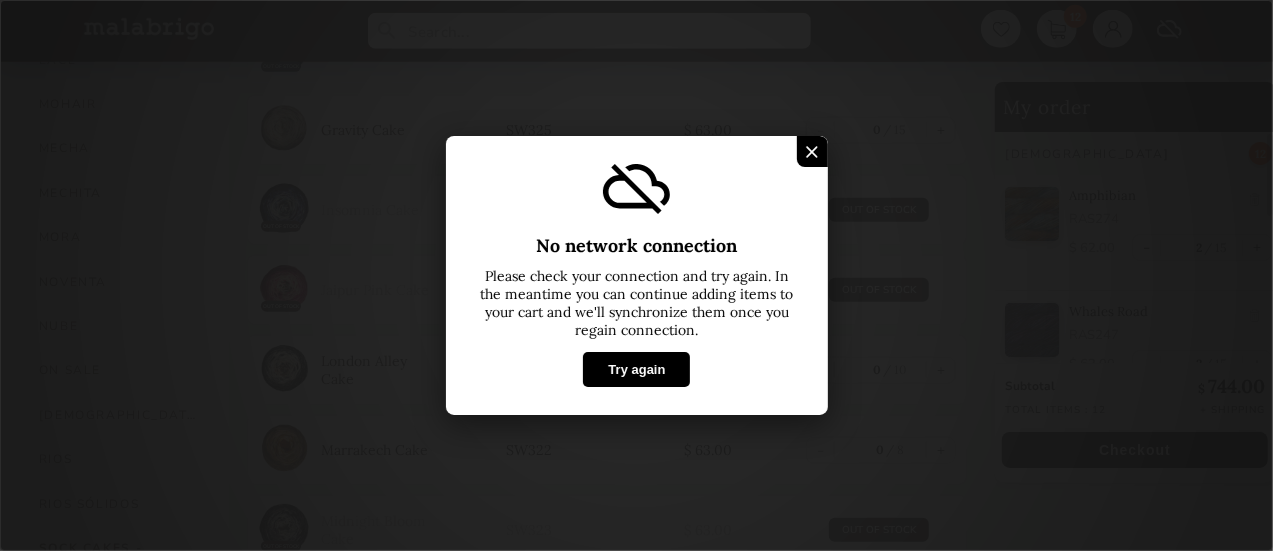 click on "Try again" at bounding box center (636, 369) 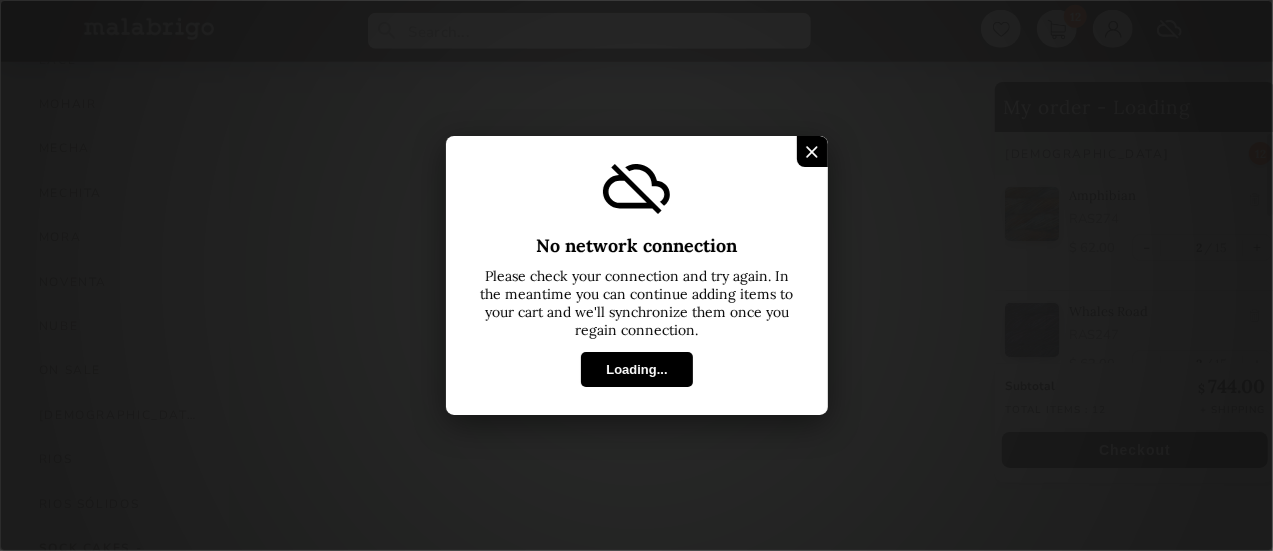 click on "Loading..." at bounding box center (636, 369) 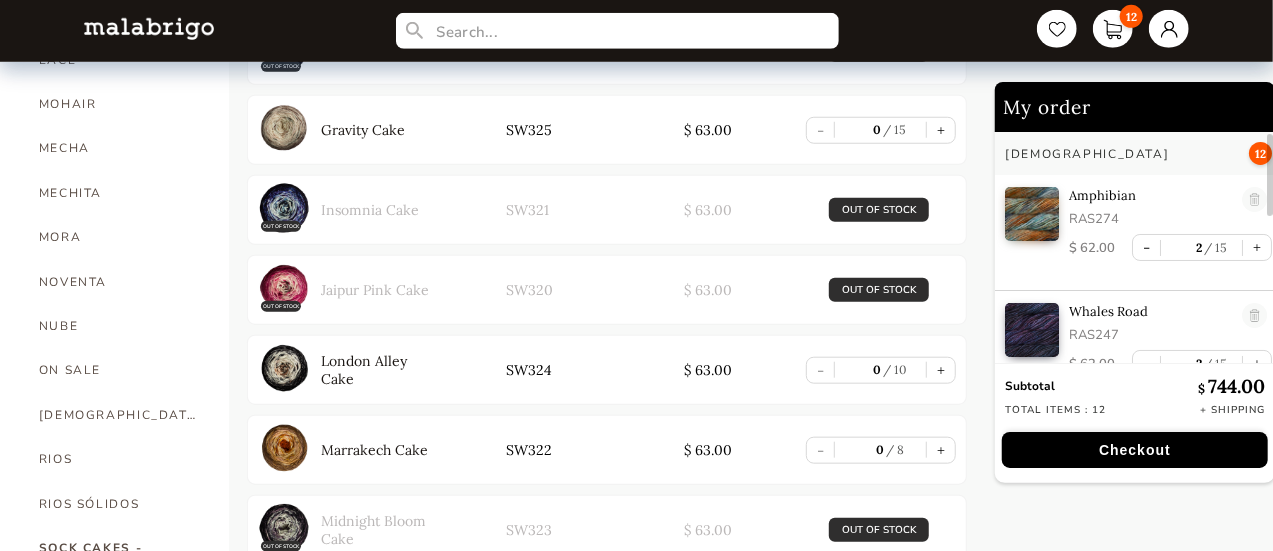 scroll, scrollTop: 338, scrollLeft: 0, axis: vertical 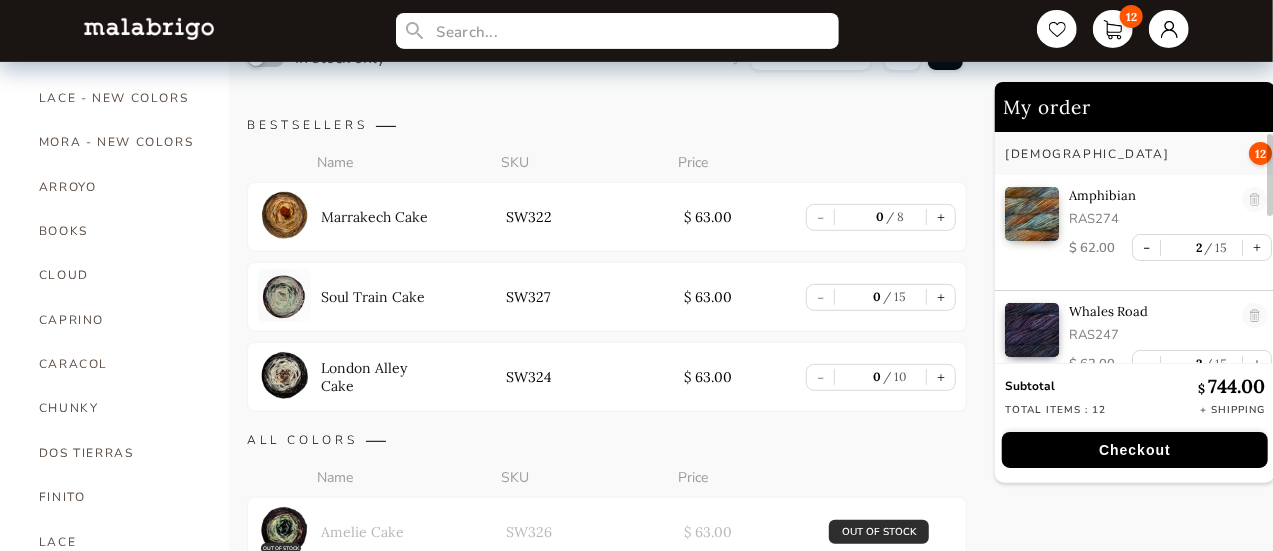 click on "Amphibian RAS274 $   62.00 - 2 15 +" at bounding box center [1138, 233] 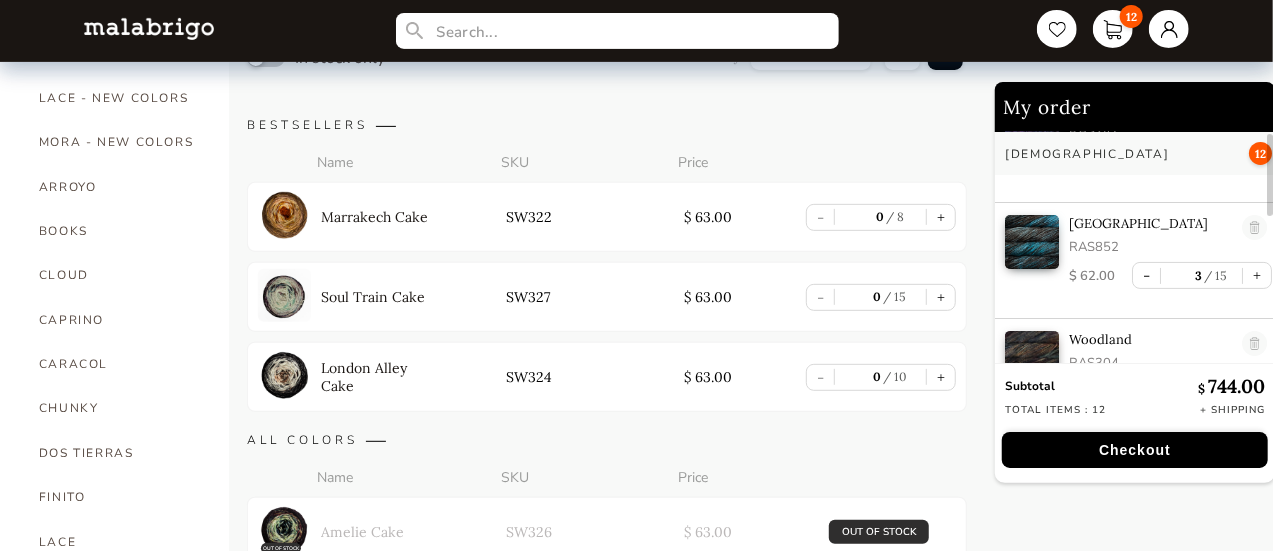 click at bounding box center (1270, 247) 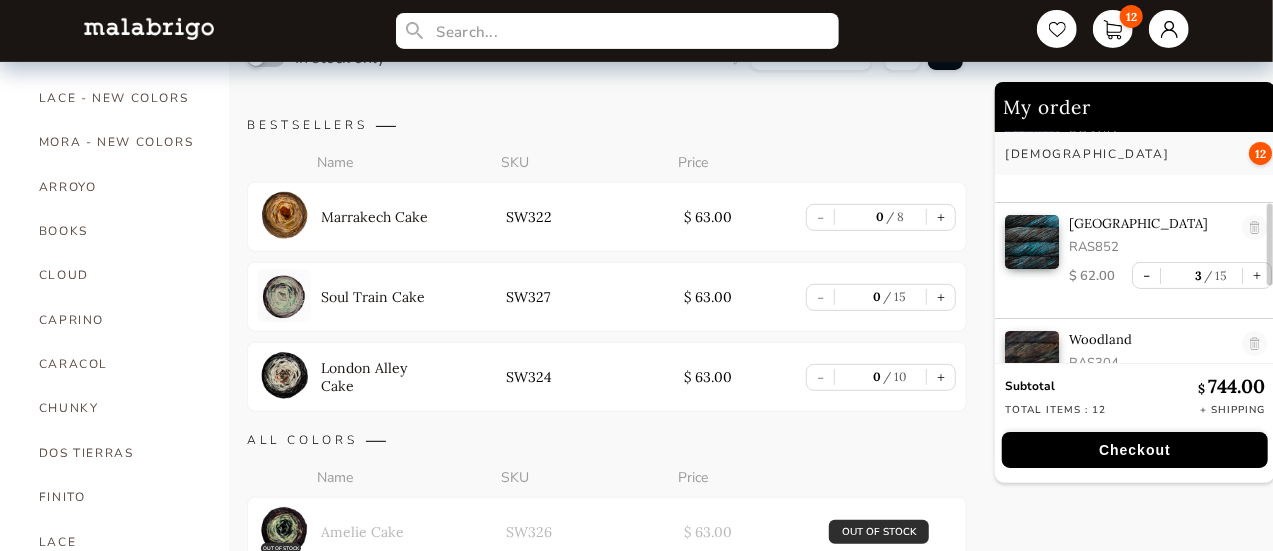 click on "Whales Road RAS247 $   62.00 - 2 15 +" at bounding box center (1138, 145) 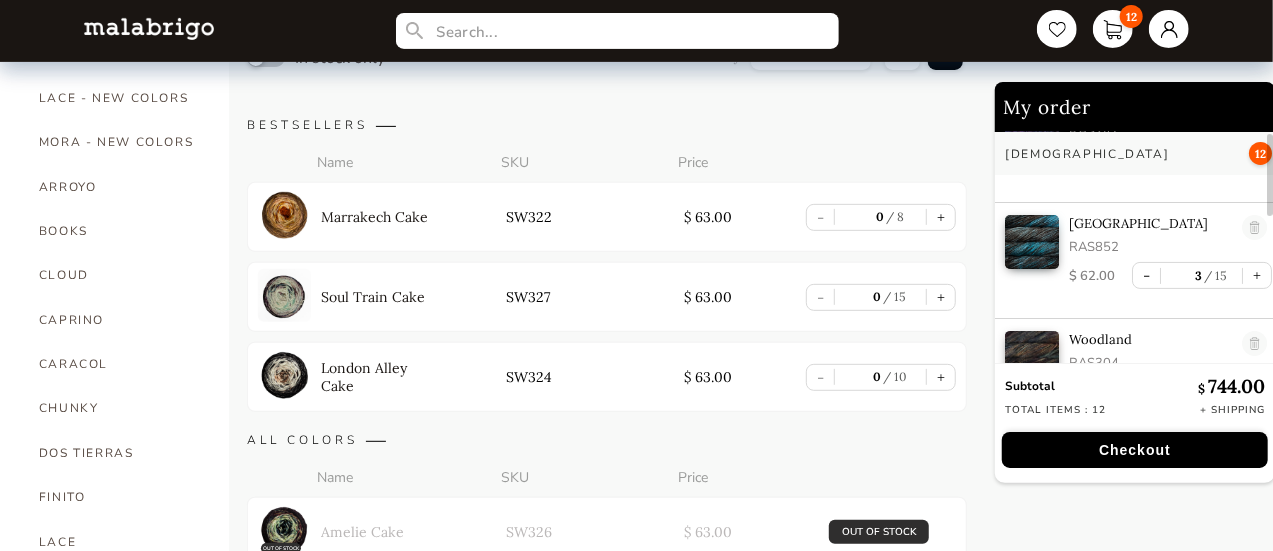 scroll, scrollTop: 0, scrollLeft: 0, axis: both 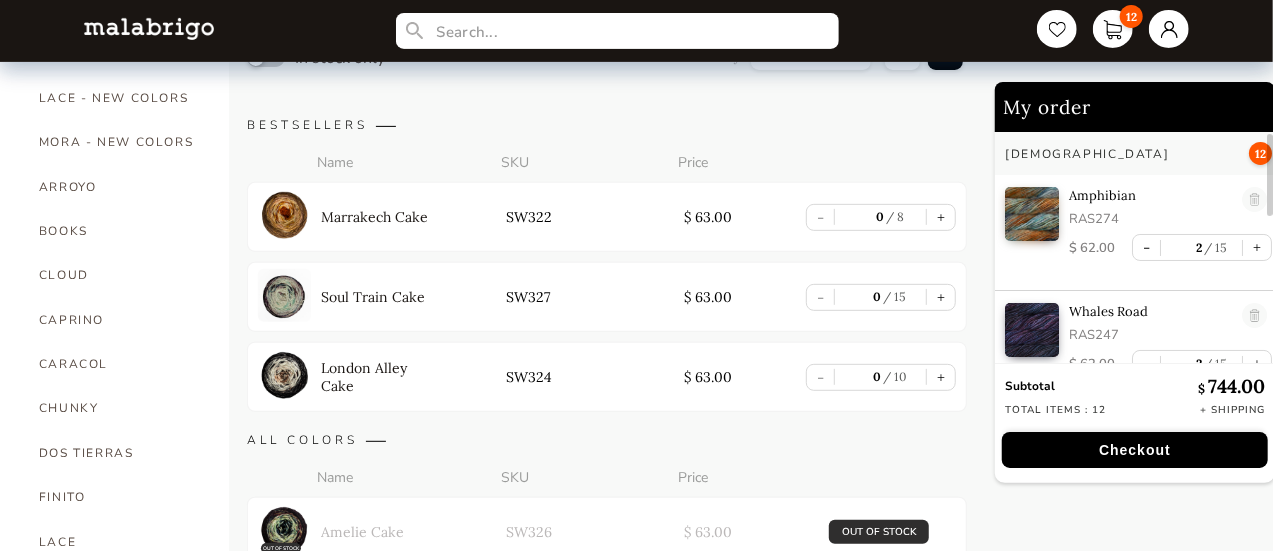 click at bounding box center (1270, 247) 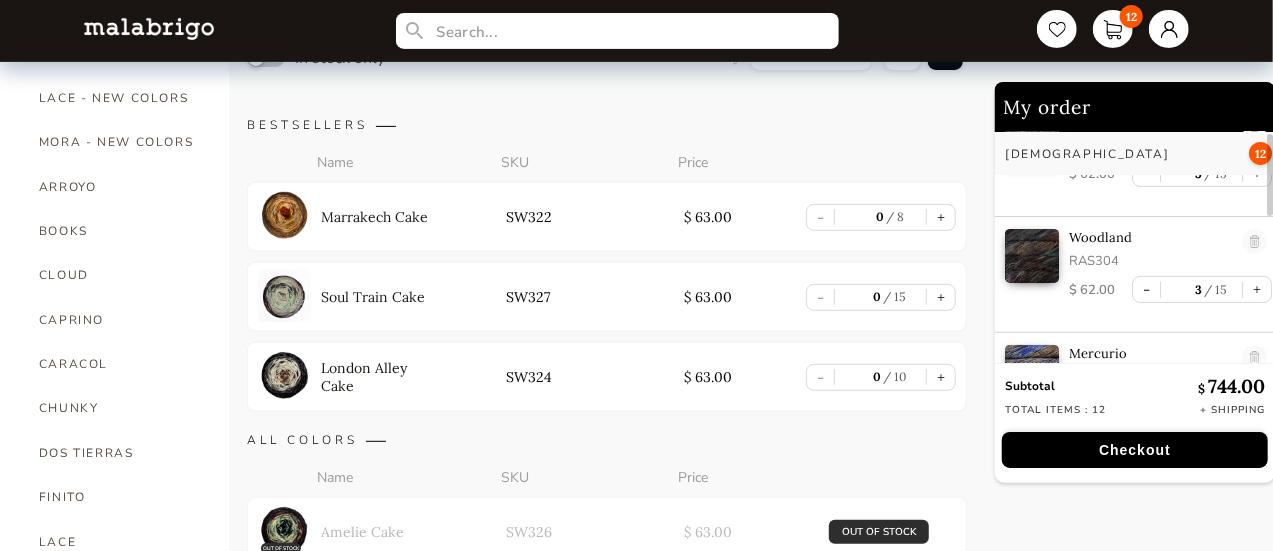 click at bounding box center (1270, 247) 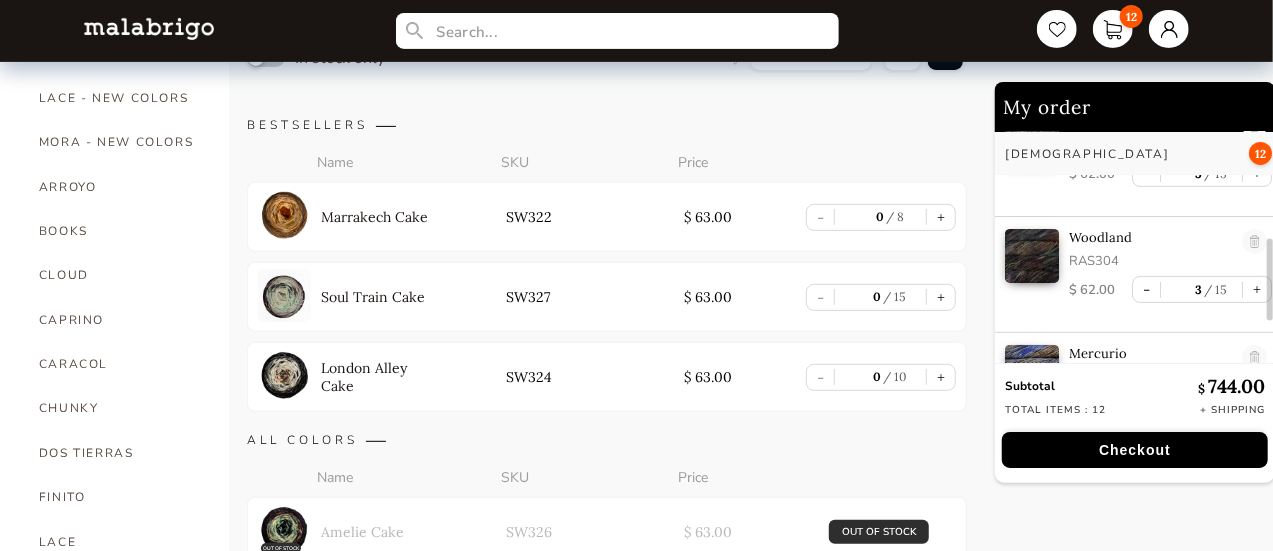 click at bounding box center [1270, 280] 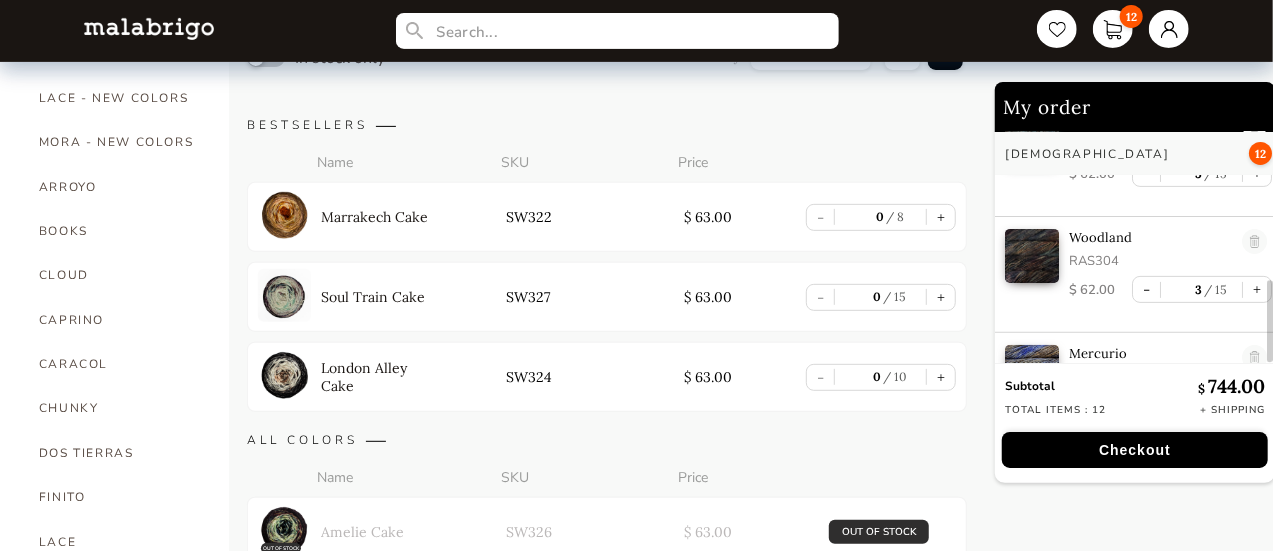 scroll, scrollTop: 428, scrollLeft: 0, axis: vertical 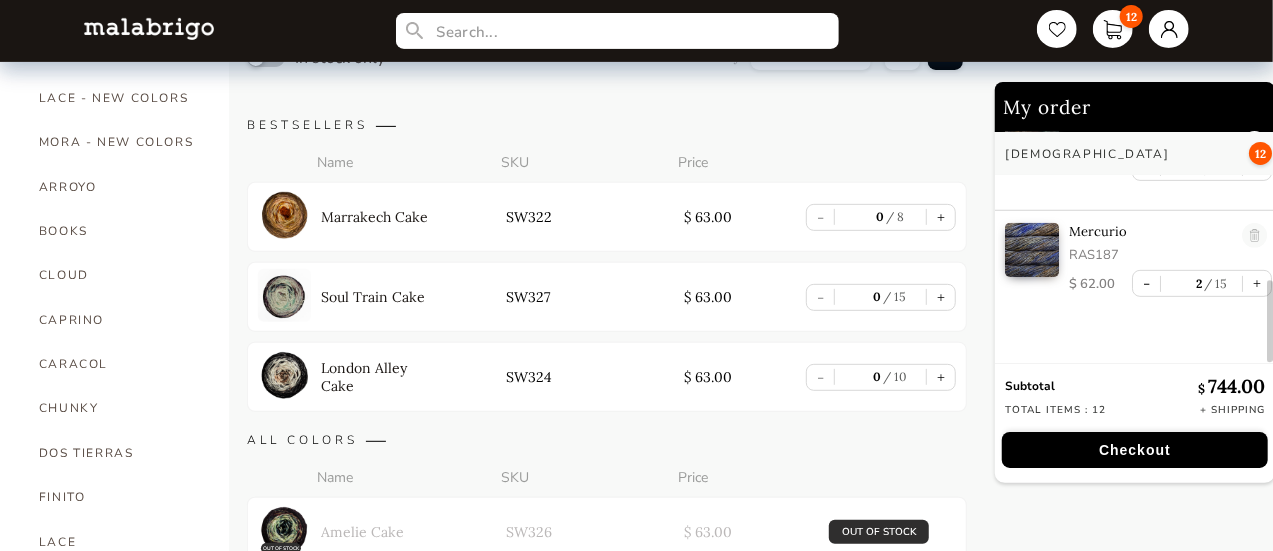 click at bounding box center [1270, 247] 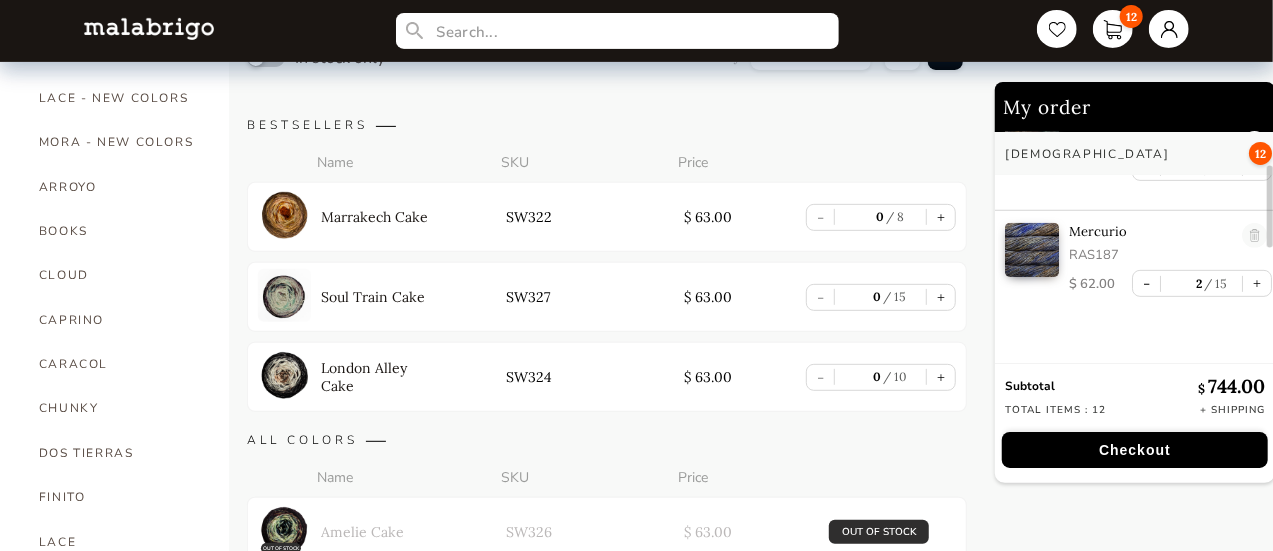 scroll, scrollTop: 92, scrollLeft: 0, axis: vertical 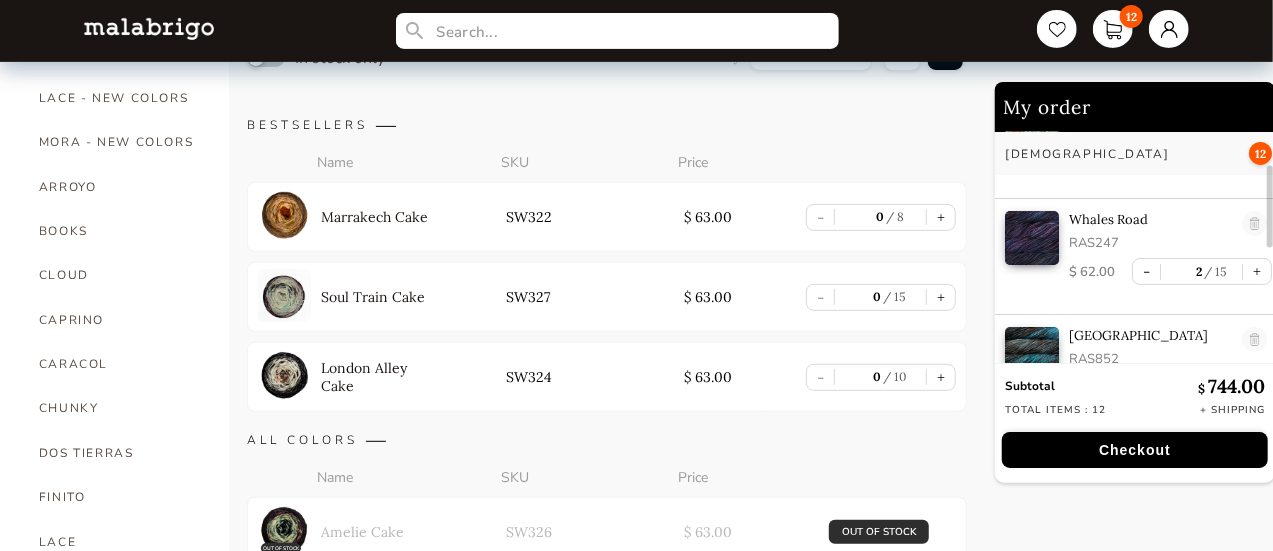 click at bounding box center [1270, 247] 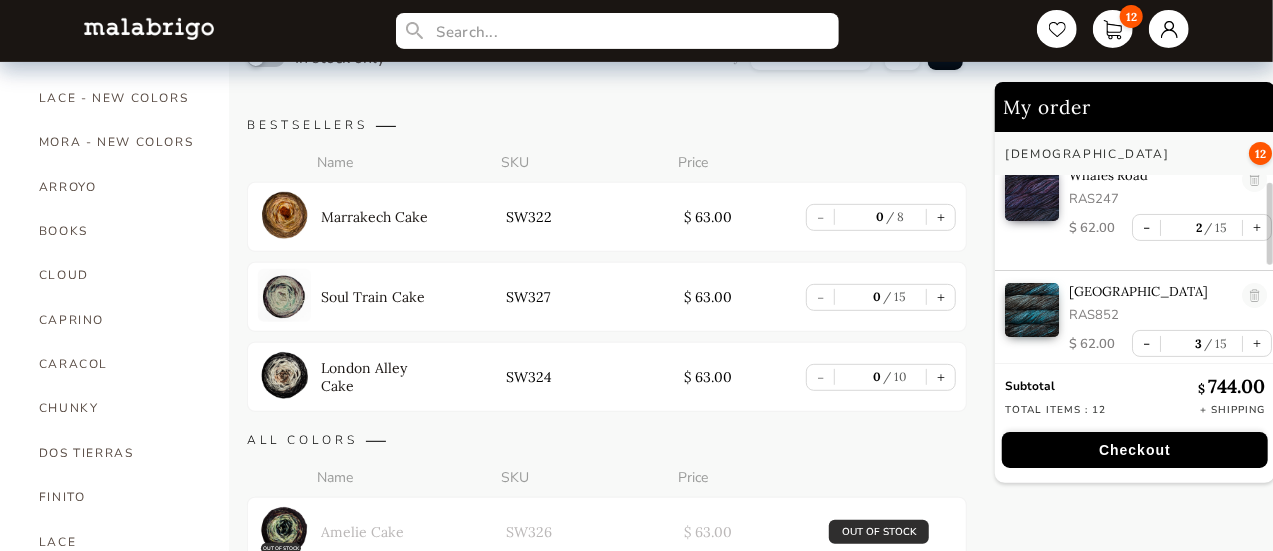 scroll, scrollTop: 148, scrollLeft: 0, axis: vertical 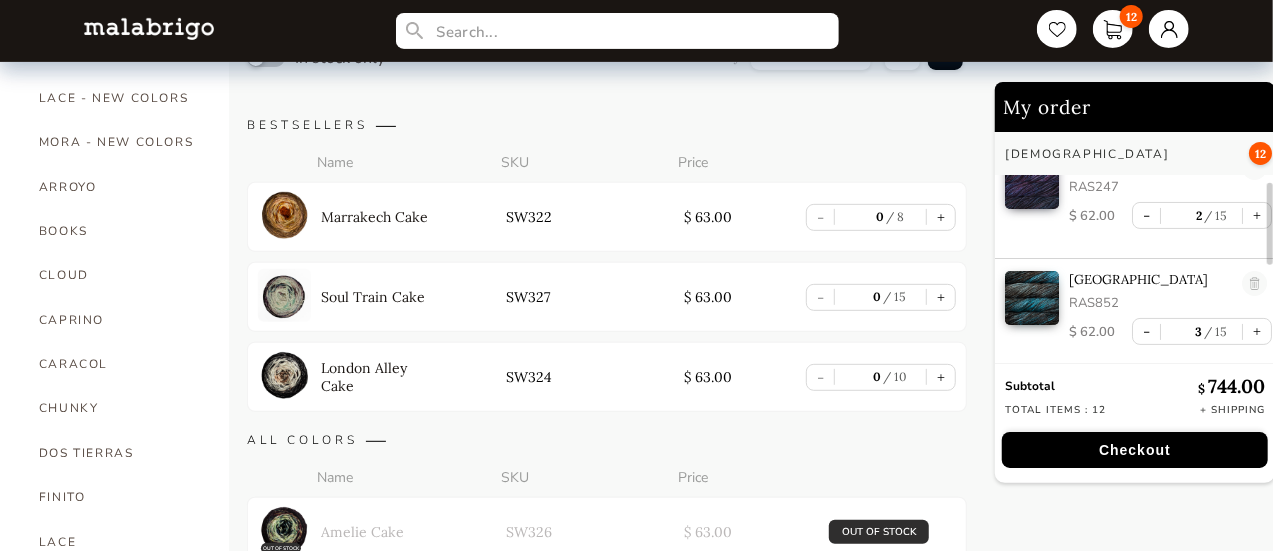 drag, startPoint x: 1268, startPoint y: 224, endPoint x: 1268, endPoint y: 243, distance: 19 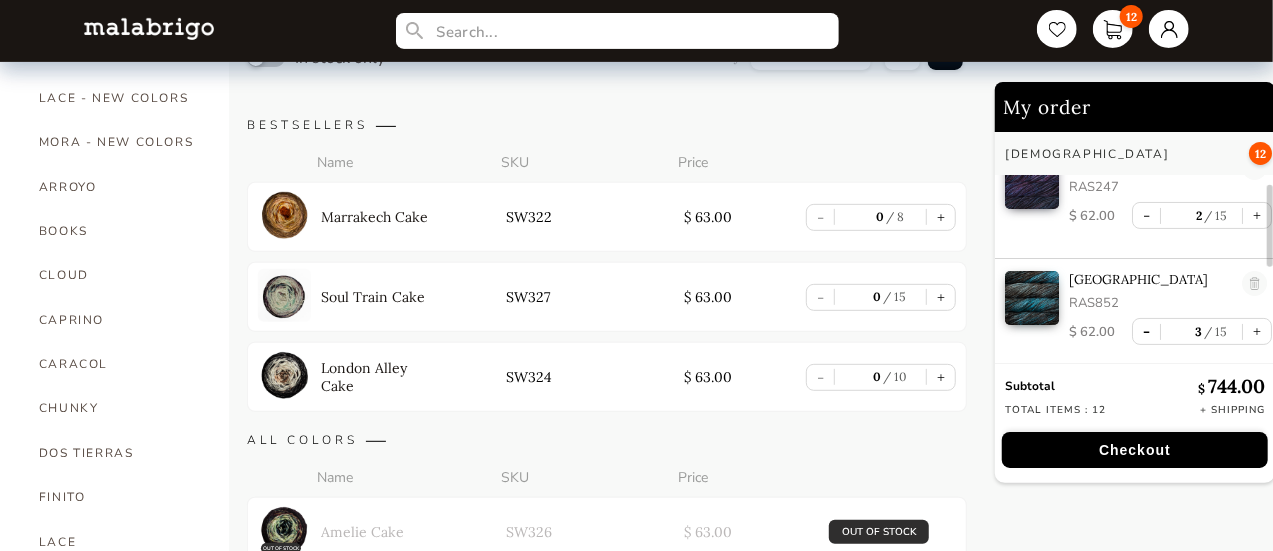 click on "-" at bounding box center (1146, 331) 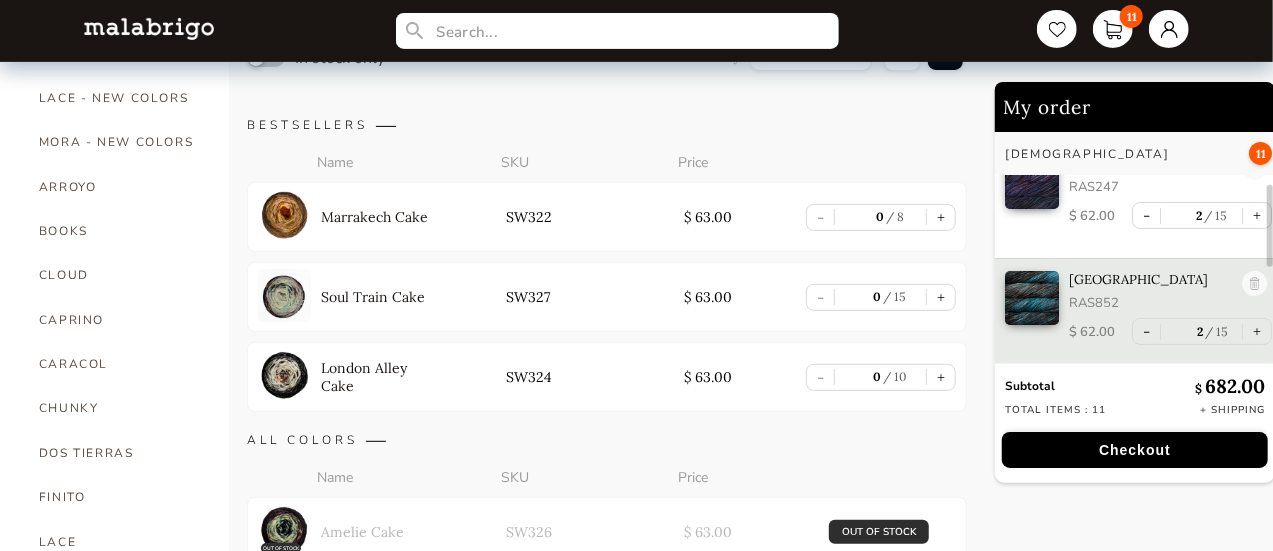 scroll, scrollTop: 0, scrollLeft: 0, axis: both 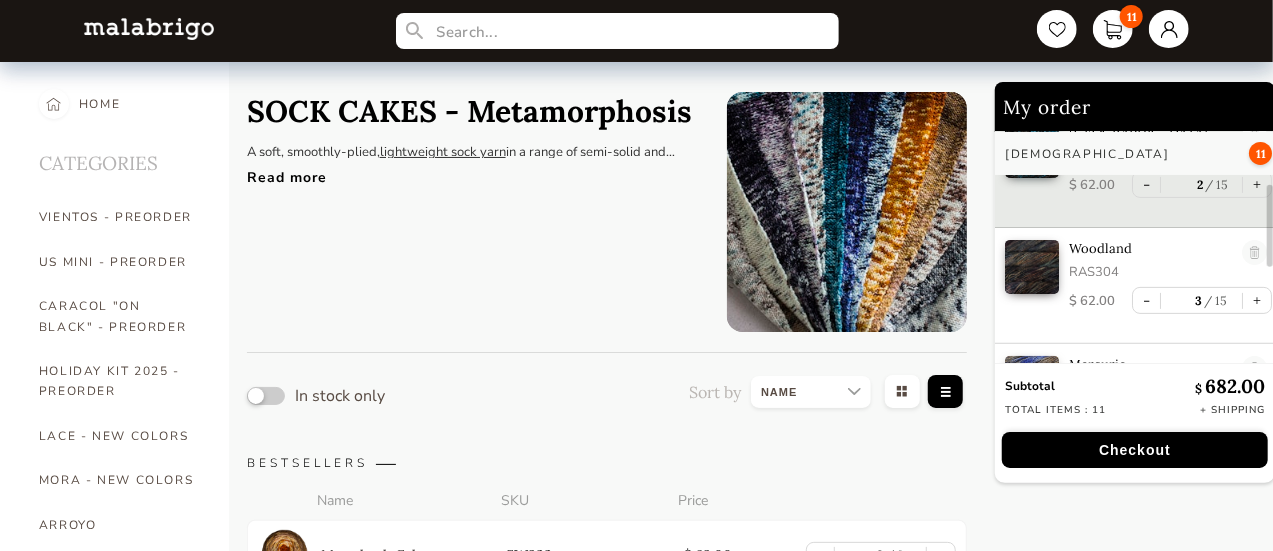 click at bounding box center (1270, 247) 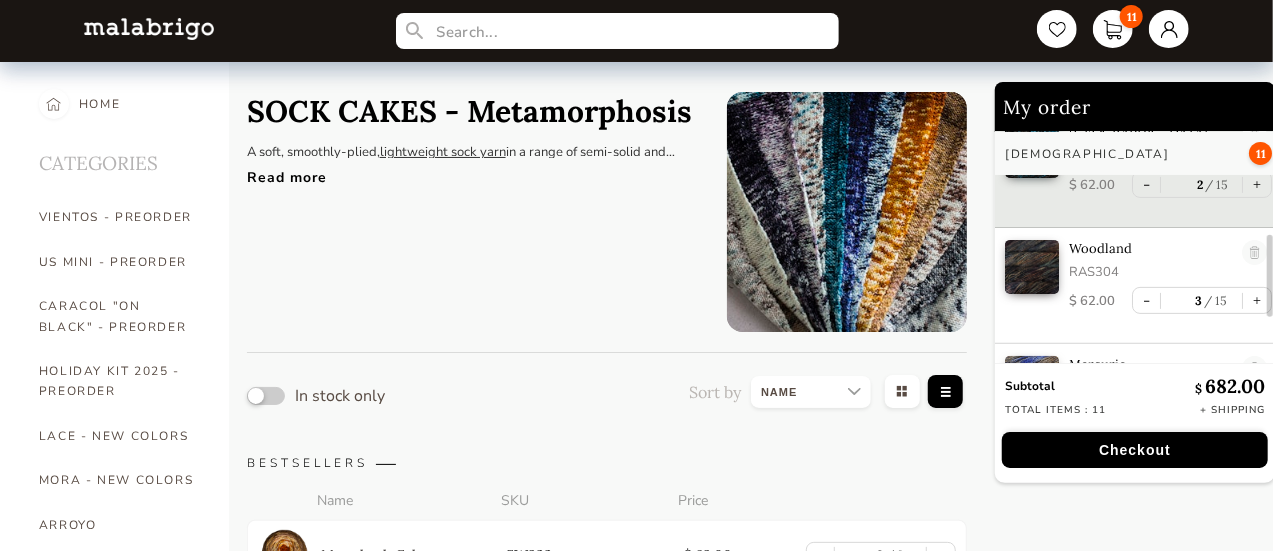 click at bounding box center (1270, 276) 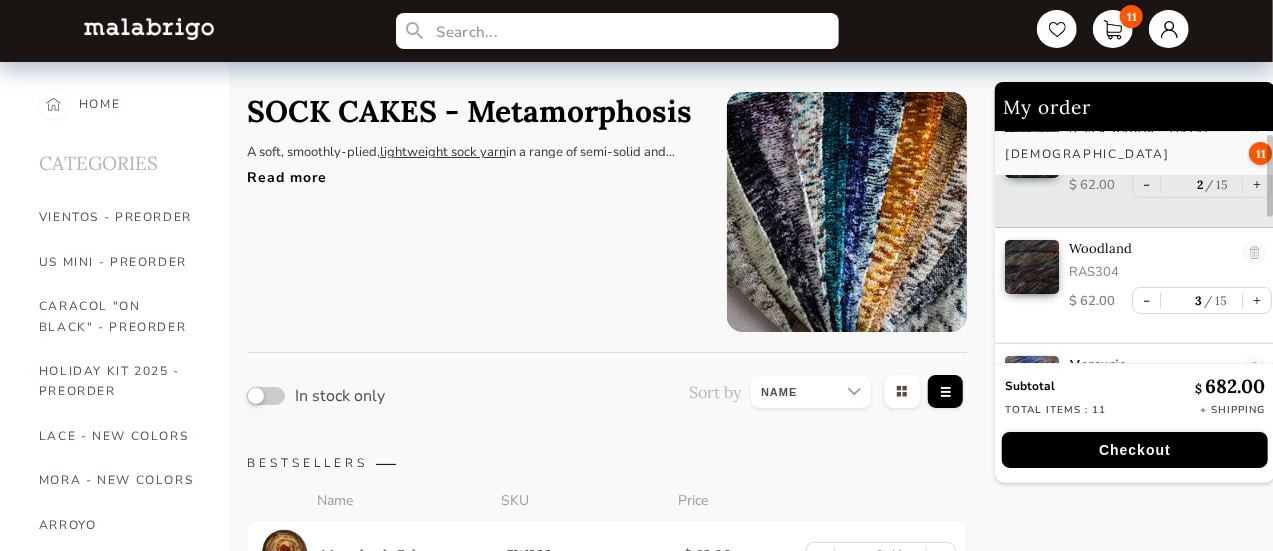 scroll, scrollTop: 2, scrollLeft: 0, axis: vertical 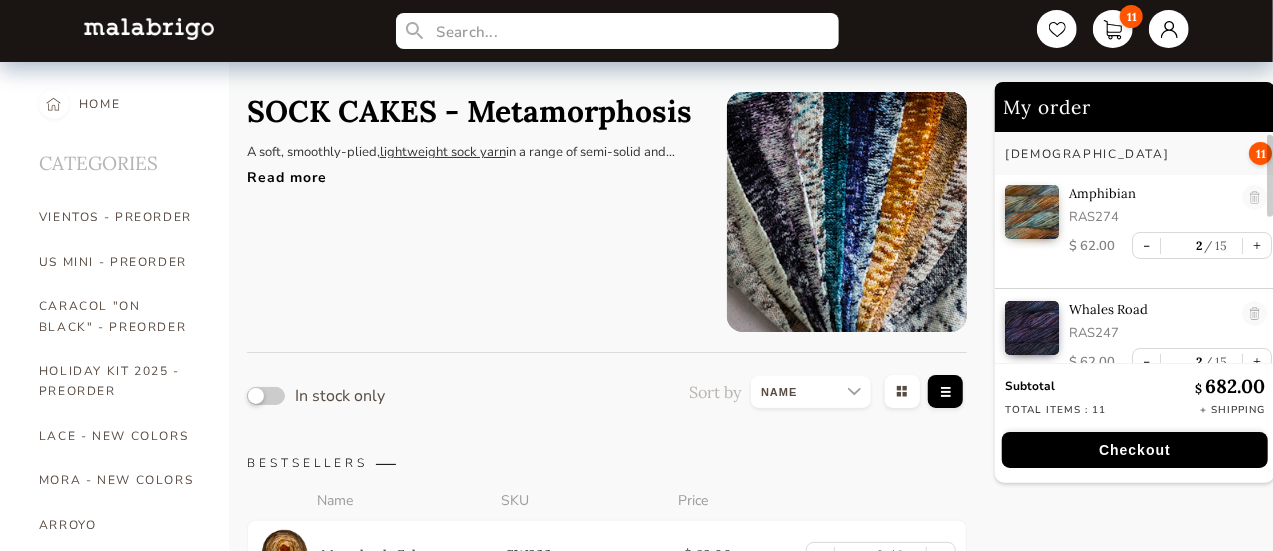 click at bounding box center [1270, 247] 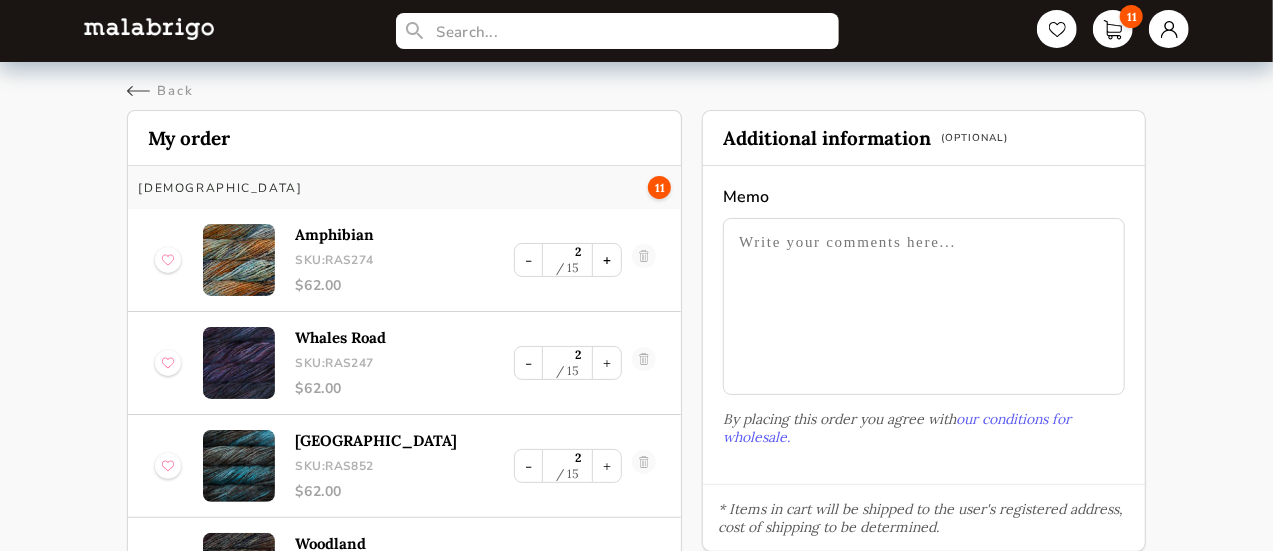 click on "+" at bounding box center (607, 260) 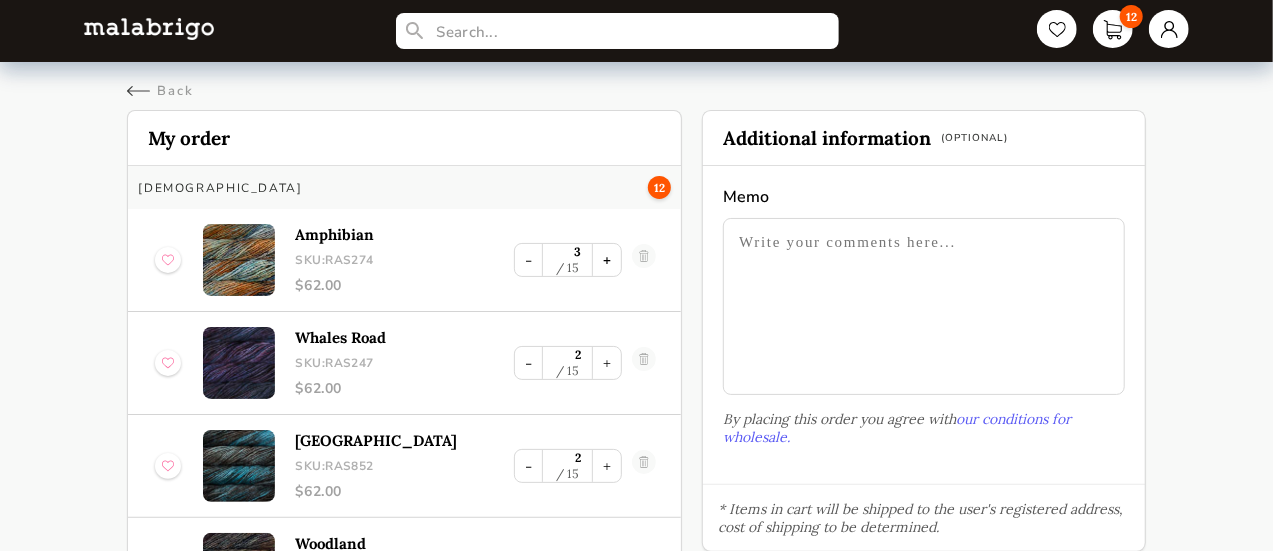 click on "+" at bounding box center (607, 260) 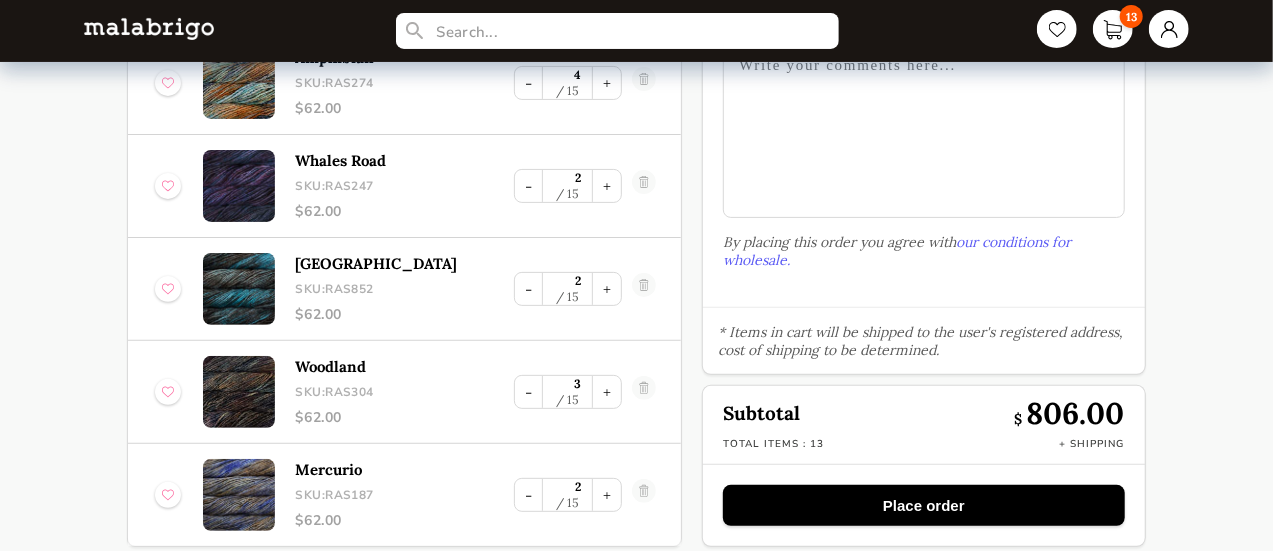 scroll, scrollTop: 190, scrollLeft: 0, axis: vertical 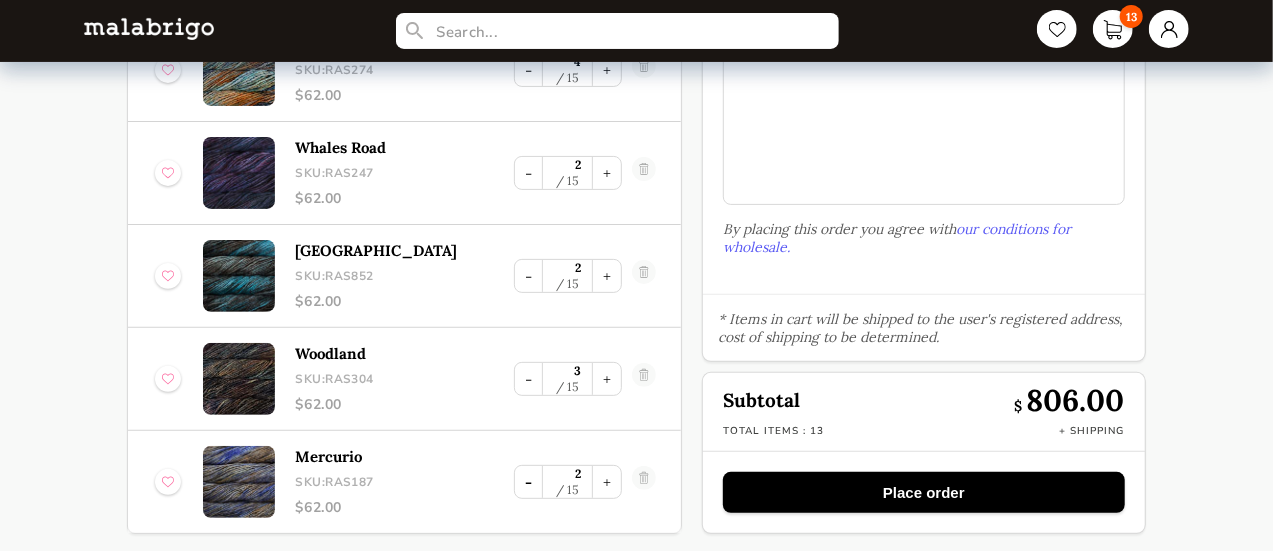 click on "-" at bounding box center (528, 482) 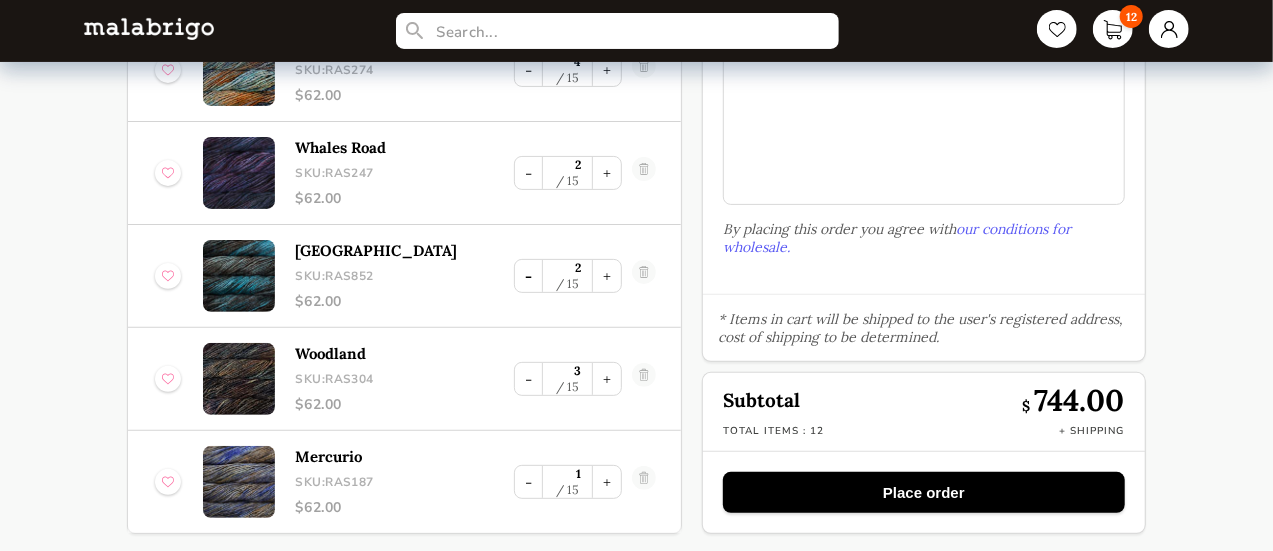 click on "-" at bounding box center (528, 276) 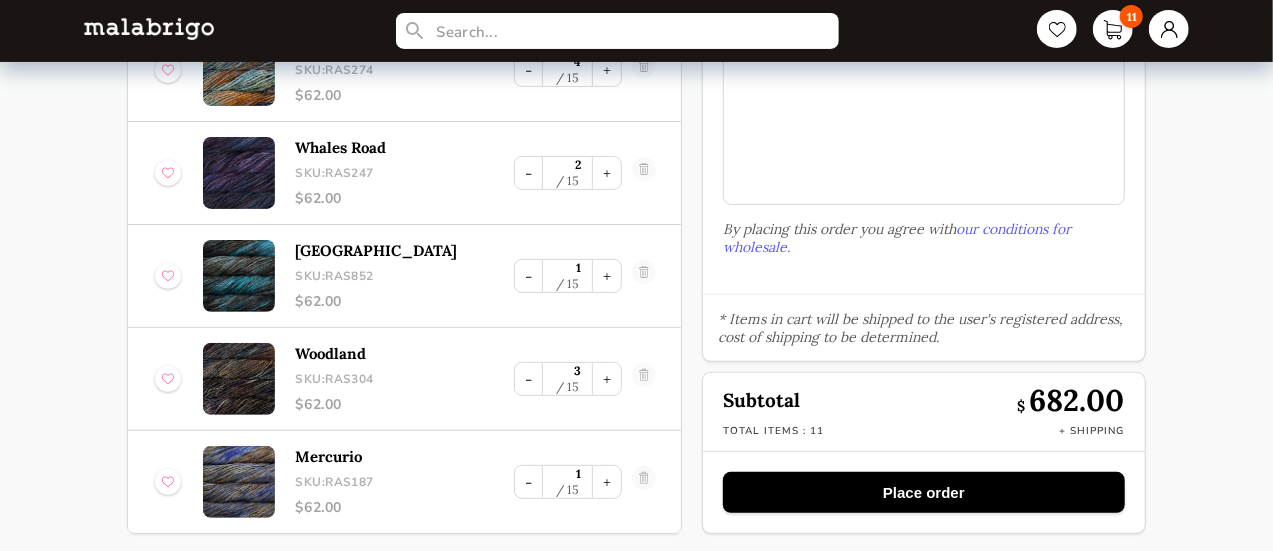 click on "Place order" at bounding box center [923, 492] 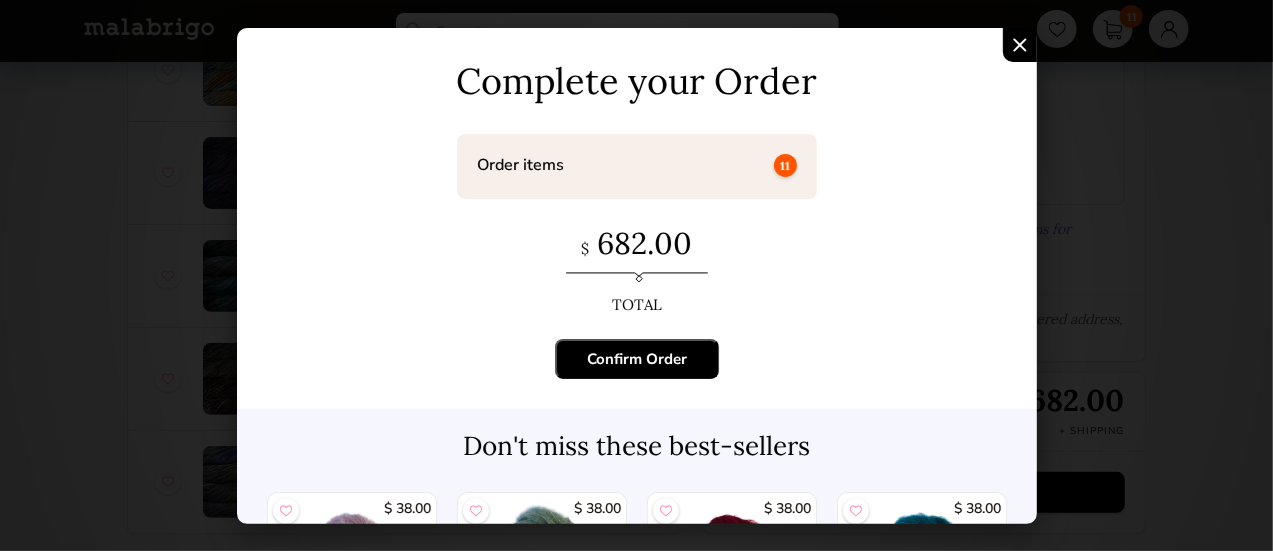 click on "Complete your Order Order items 11 $   682.00 TOTAL Confirm Order Don't miss these best-sellers $   38.00 [PERSON_NAME]:  MOH689 - 0 15 + $   38.00 [PERSON_NAME]:  MOH363 - 0 15 + $   38.00 Cereza SKU:  MOH033 - 0 15 + $   38.00 Teal Feather SKU:  MOH412 - 0 15 +" at bounding box center [637, 392] 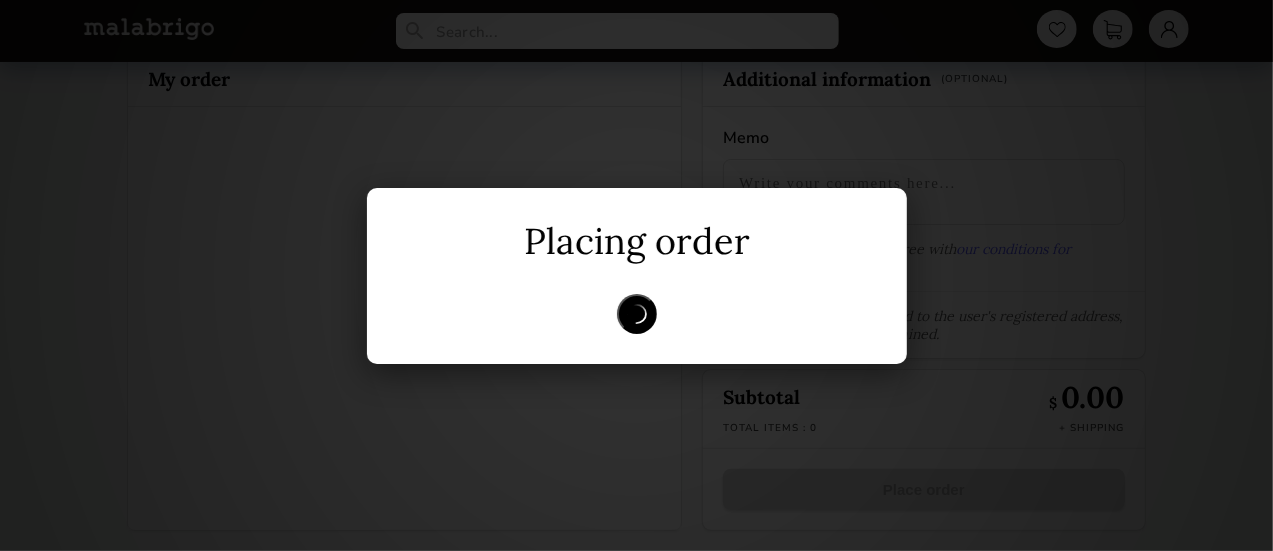 scroll, scrollTop: 55, scrollLeft: 0, axis: vertical 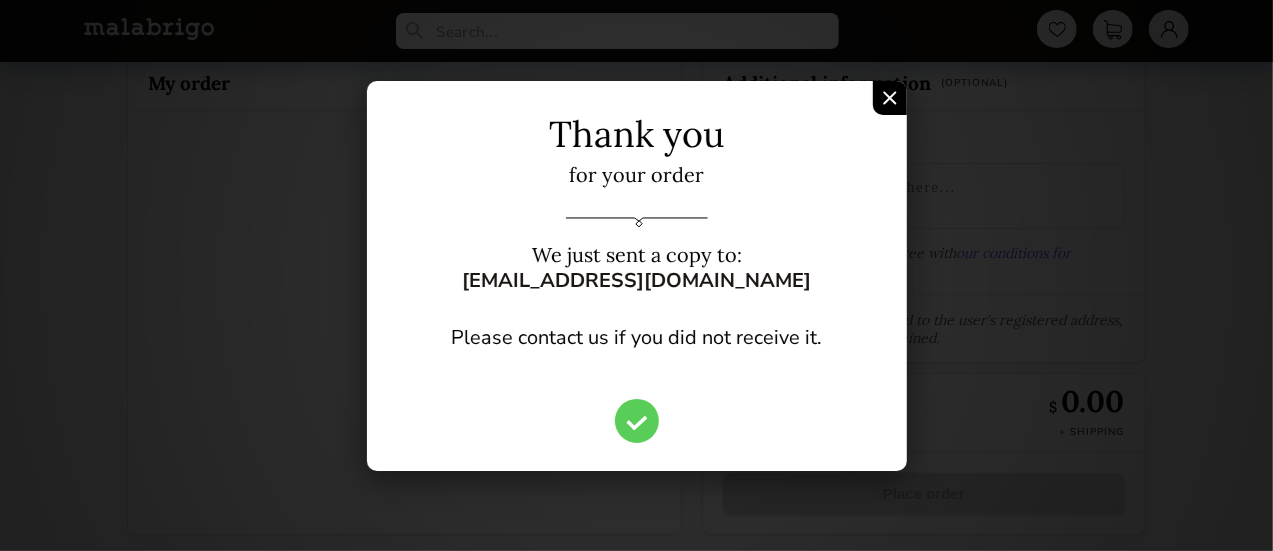 click at bounding box center [890, 98] 